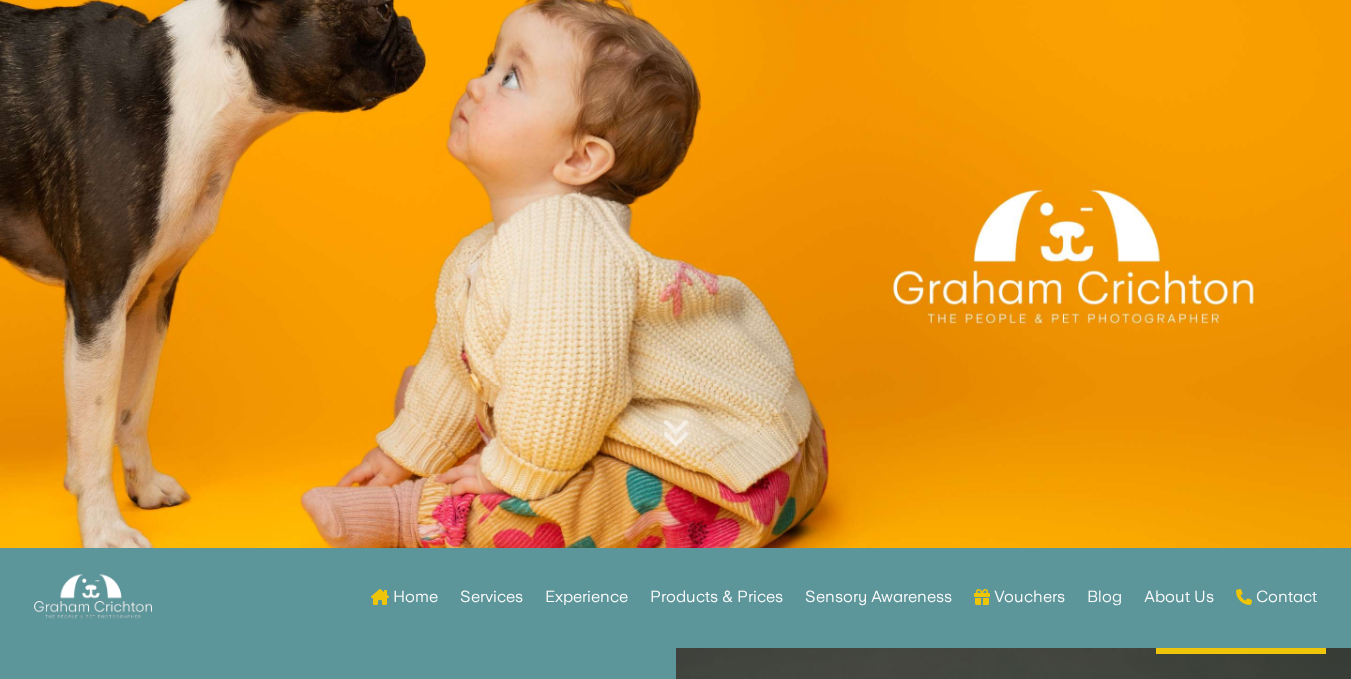 scroll, scrollTop: 400, scrollLeft: 0, axis: vertical 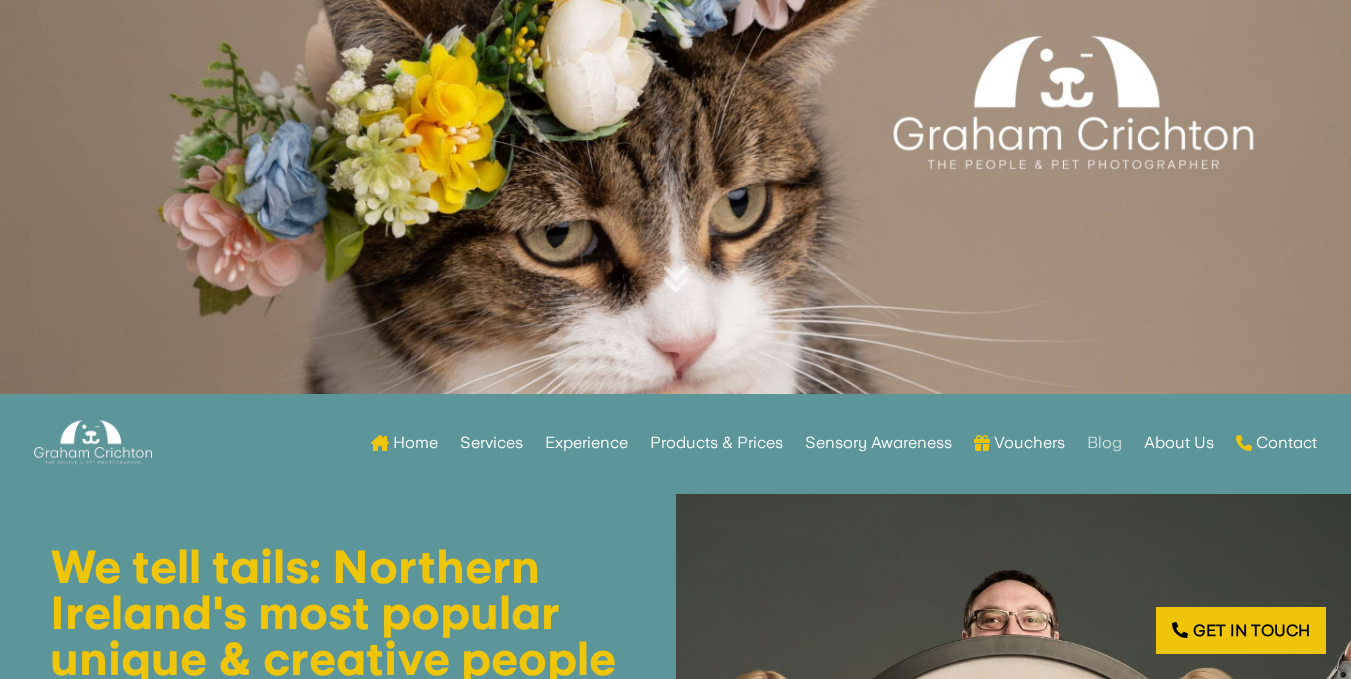 click on "Blog" at bounding box center [1104, 443] 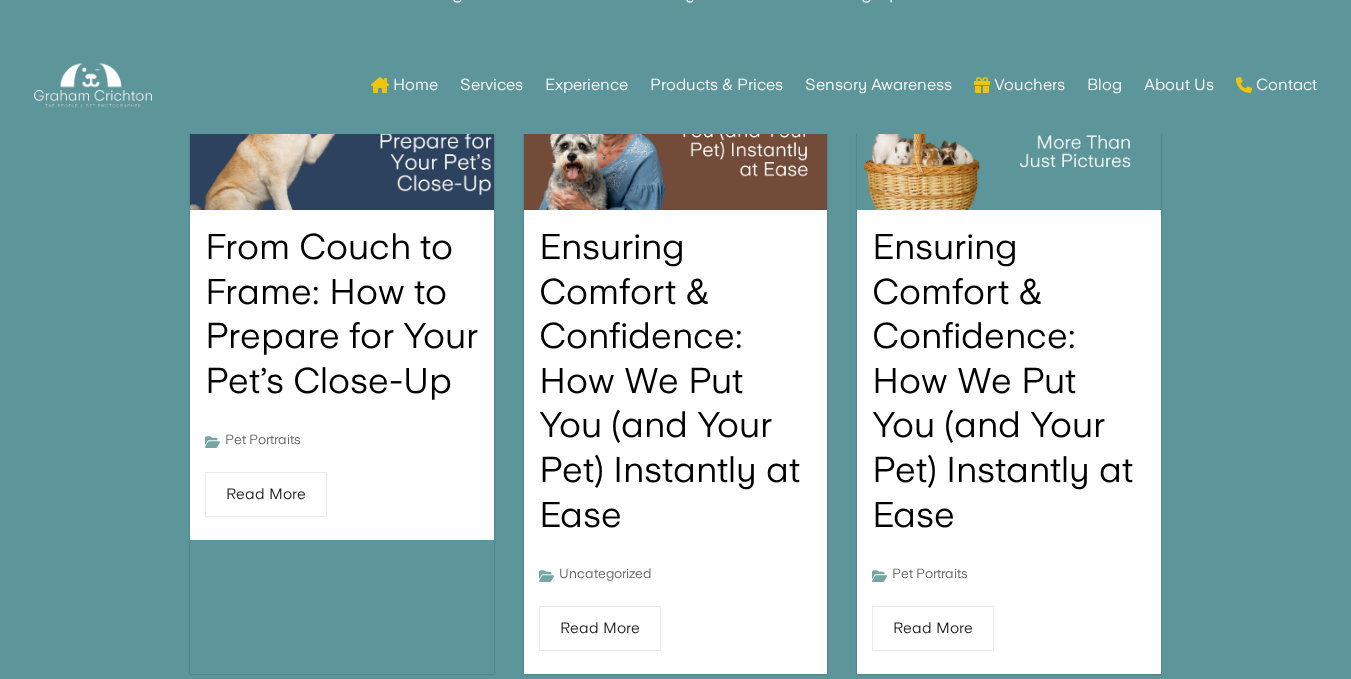 scroll, scrollTop: 292, scrollLeft: 0, axis: vertical 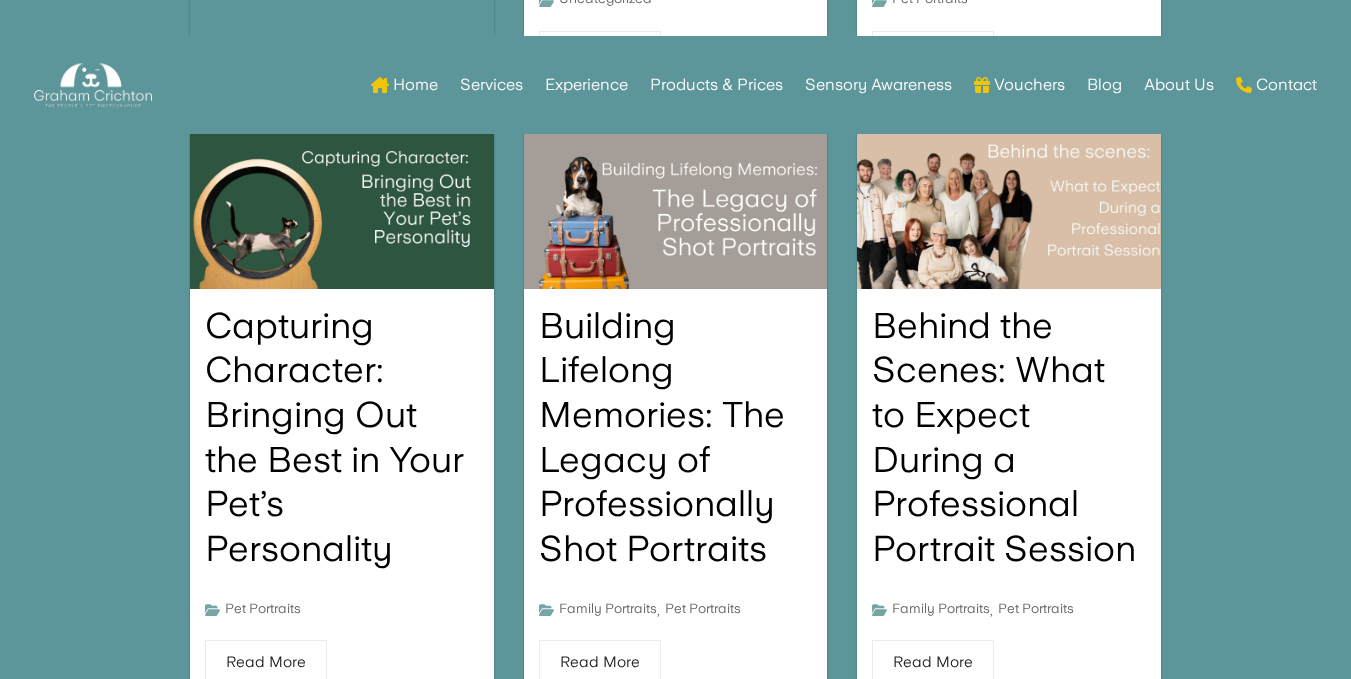 click on "Behind the Scenes: What to Expect During a Professional Portrait Session" at bounding box center (1004, 437) 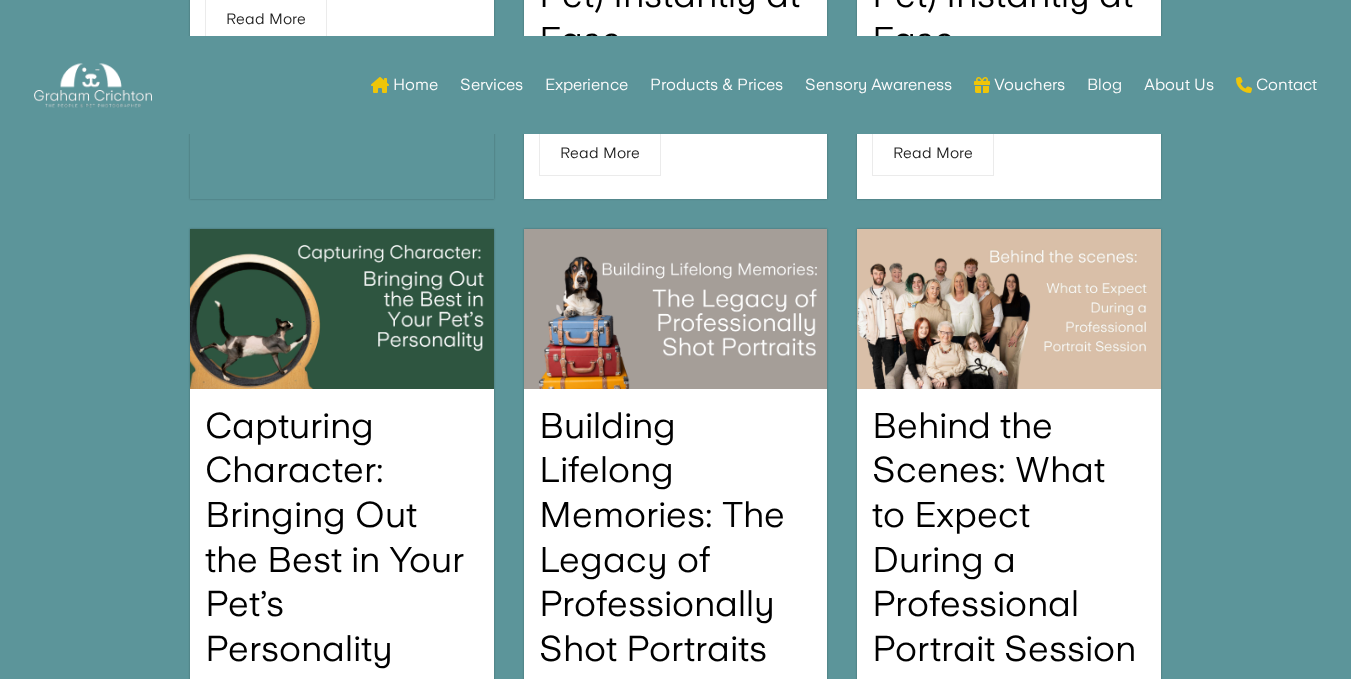 click on "Capturing Character: Bringing Out the Best in Your Pet’s Personality" at bounding box center [334, 537] 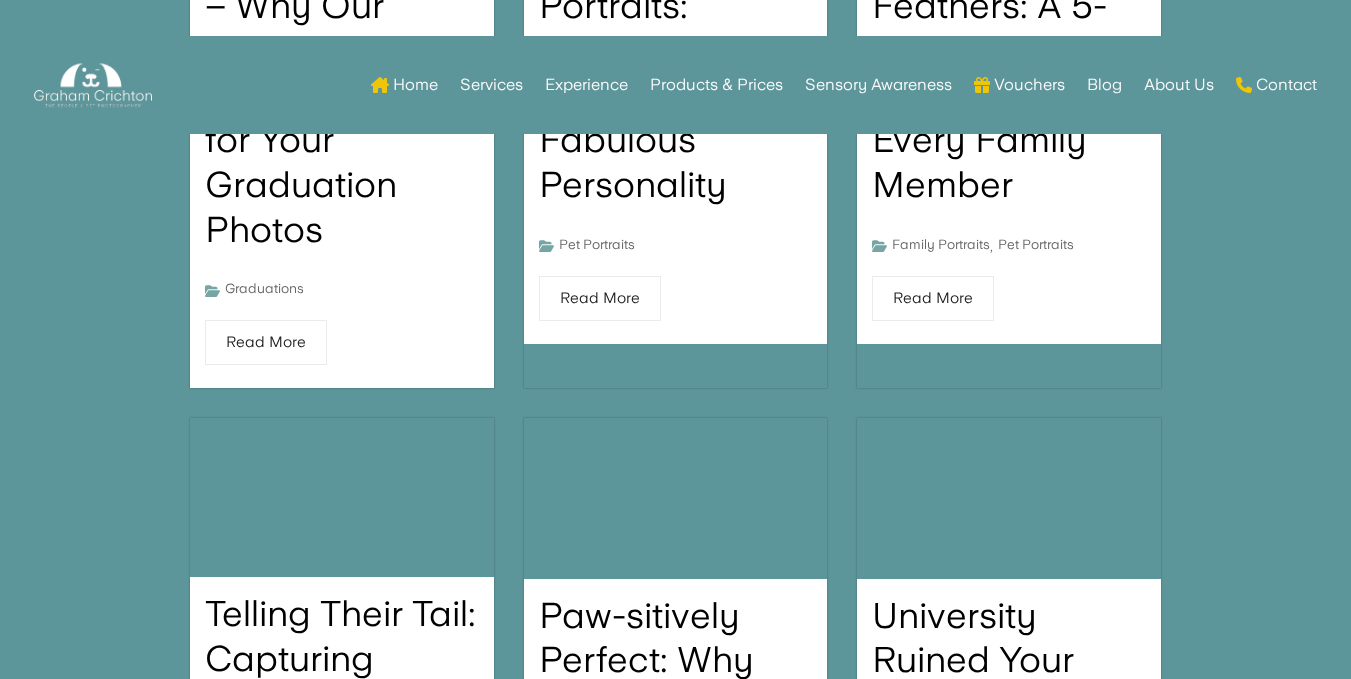 scroll, scrollTop: 2253, scrollLeft: 0, axis: vertical 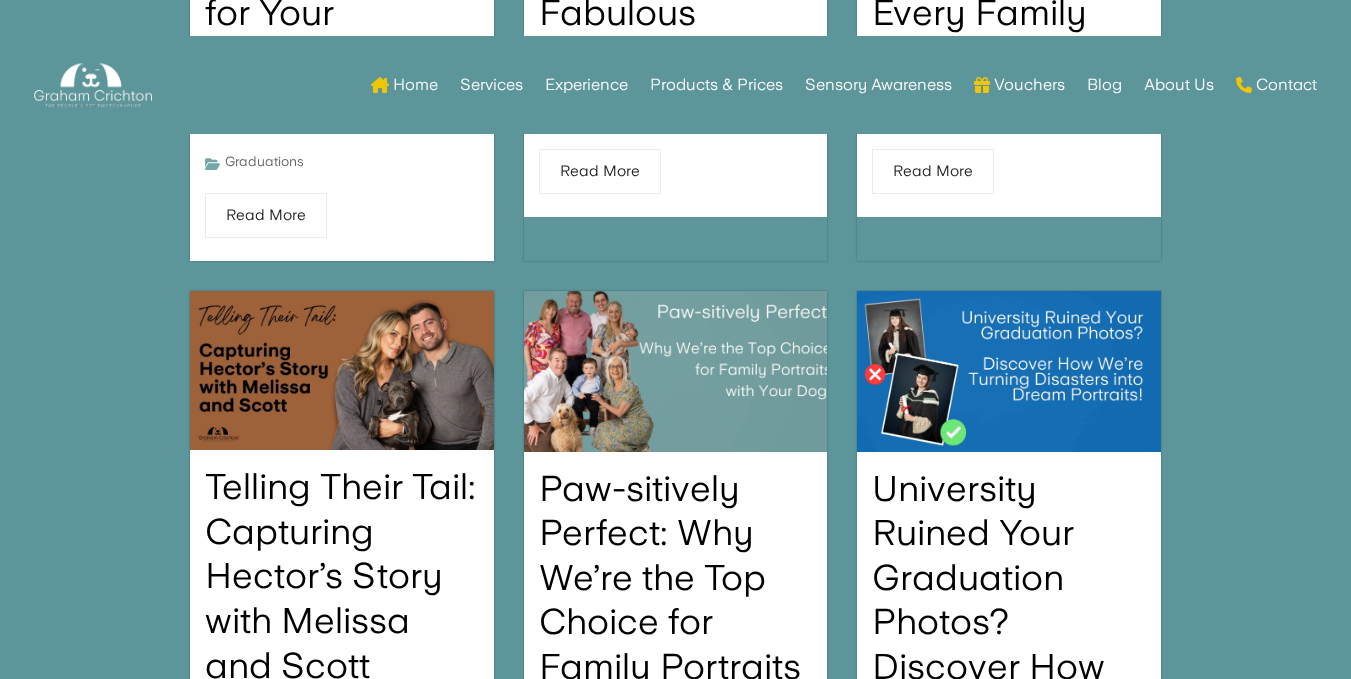 click on "Paw-sitively Perfect: Why We’re the Top Choice for Family Portraits with Your Dog!" at bounding box center (670, 600) 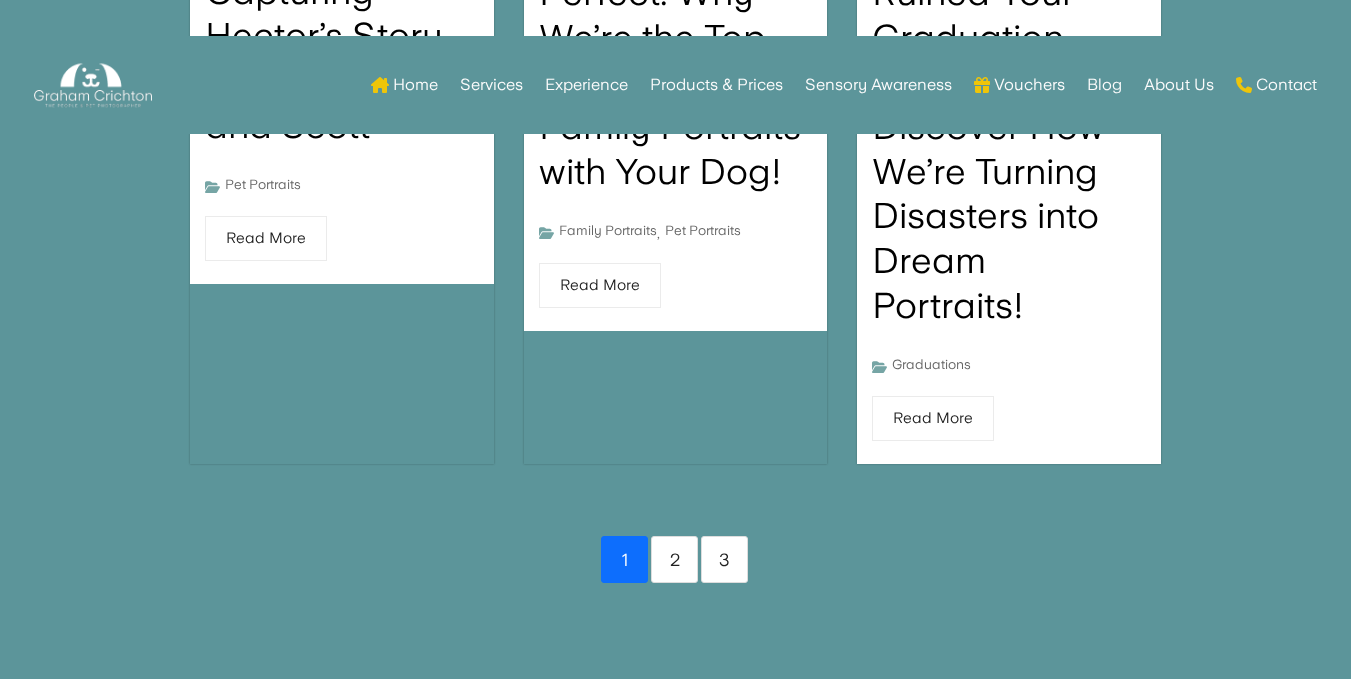 scroll, scrollTop: 2953, scrollLeft: 0, axis: vertical 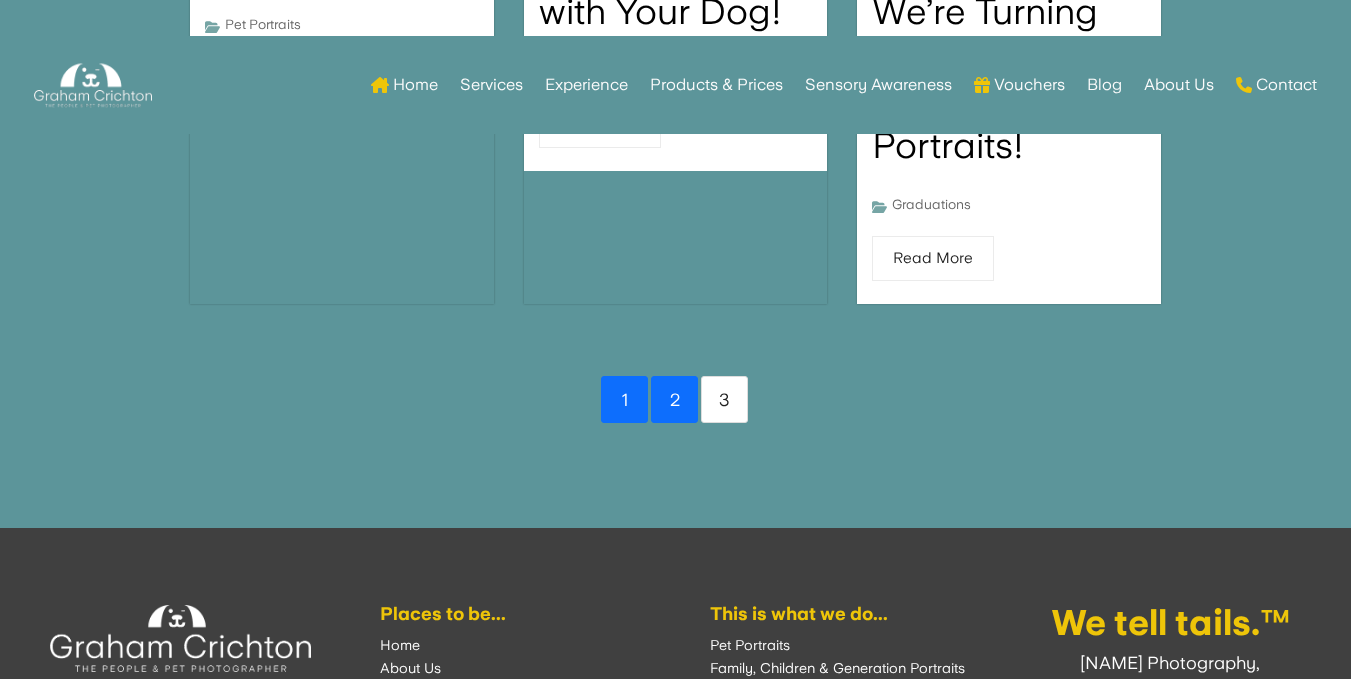 click on "2" at bounding box center [674, 399] 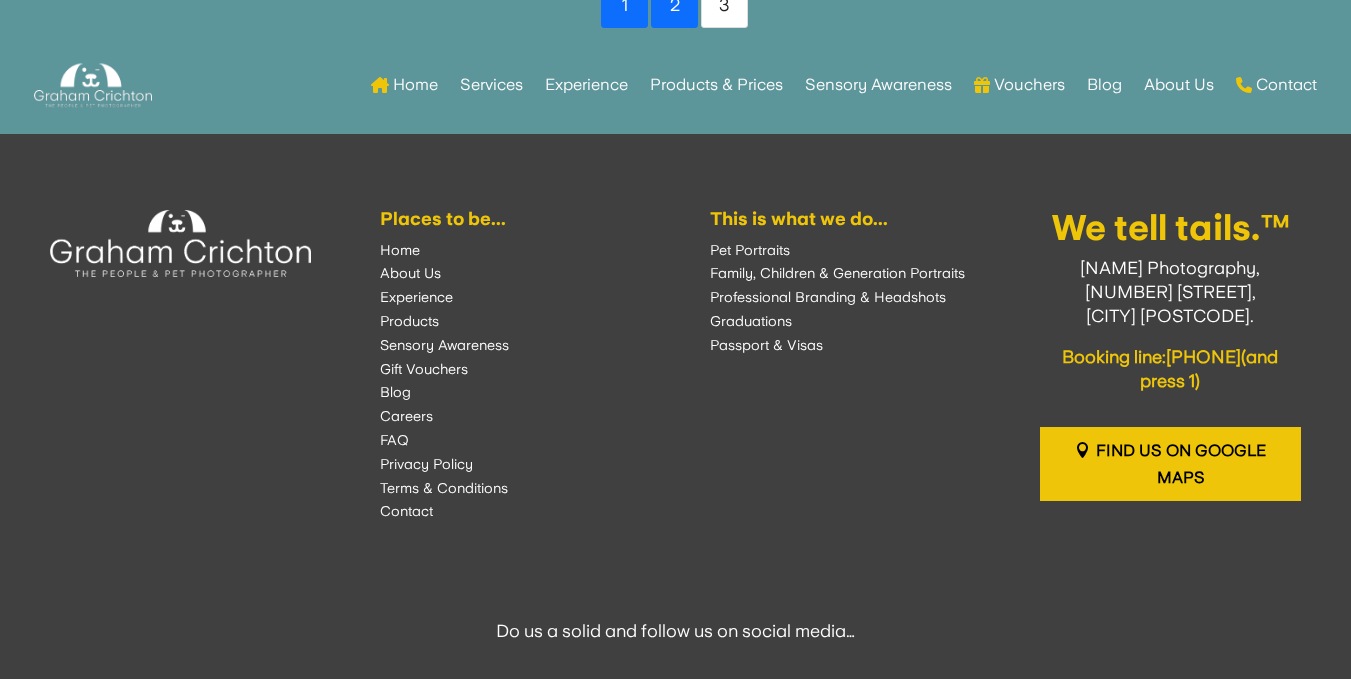 scroll, scrollTop: 3353, scrollLeft: 0, axis: vertical 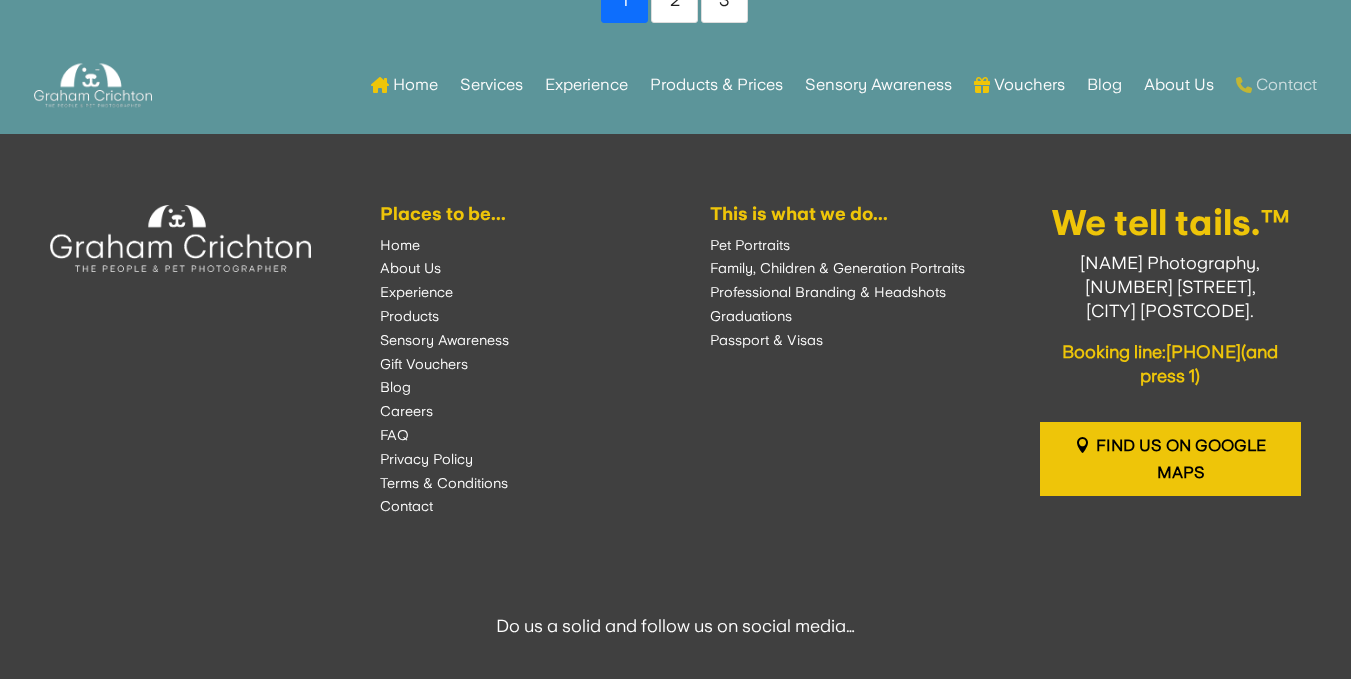 click on "Contact" at bounding box center [1276, 85] 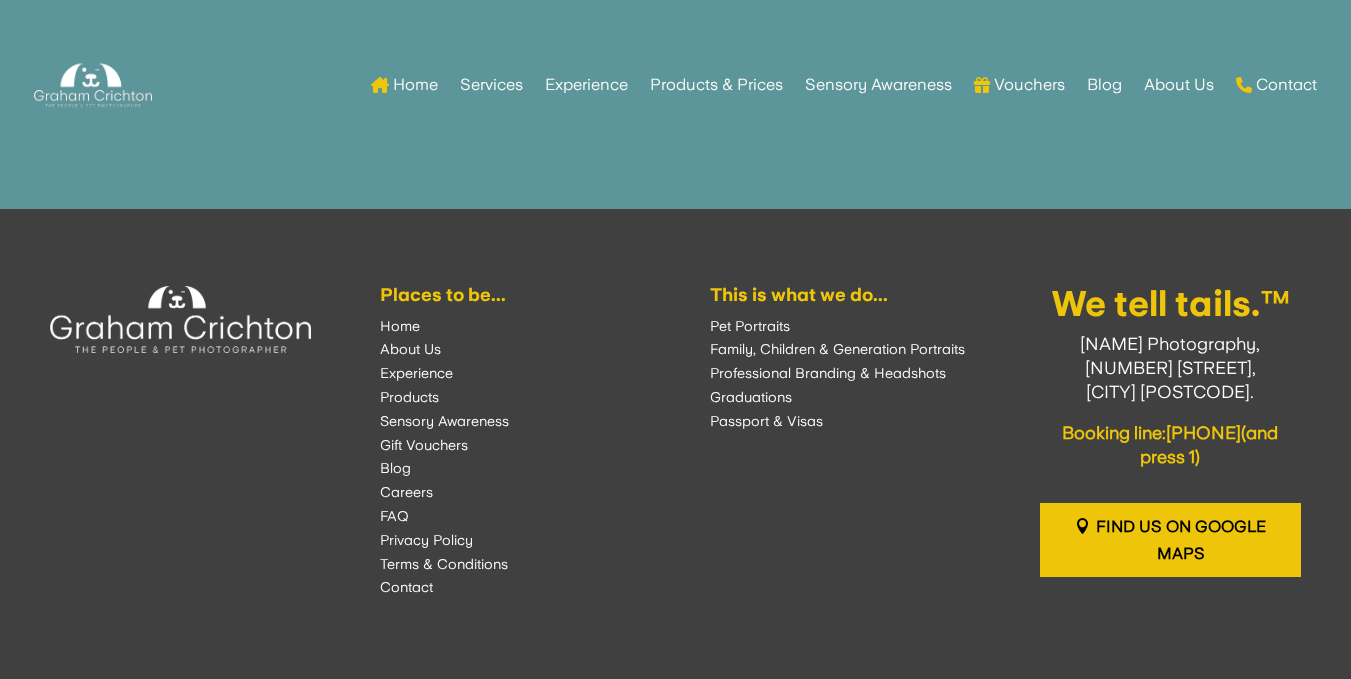 scroll, scrollTop: 3153, scrollLeft: 0, axis: vertical 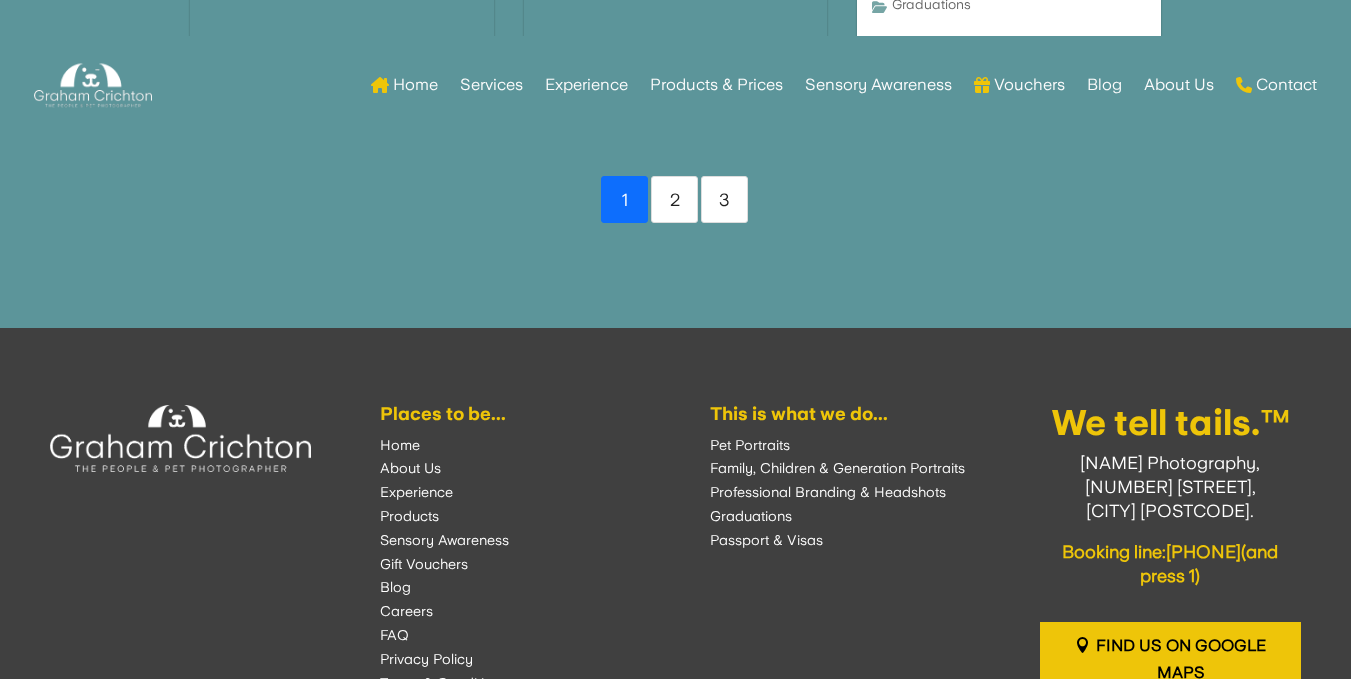 click on "About Us" at bounding box center (410, 468) 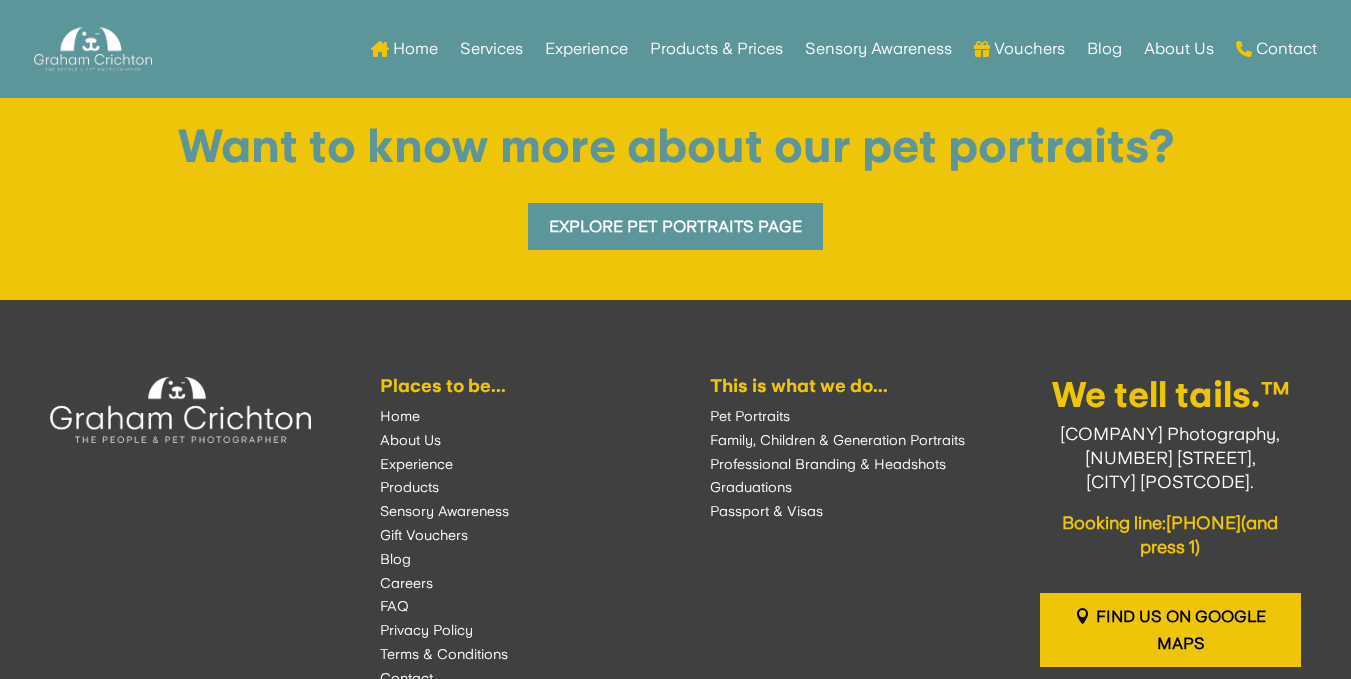 scroll, scrollTop: 4815, scrollLeft: 0, axis: vertical 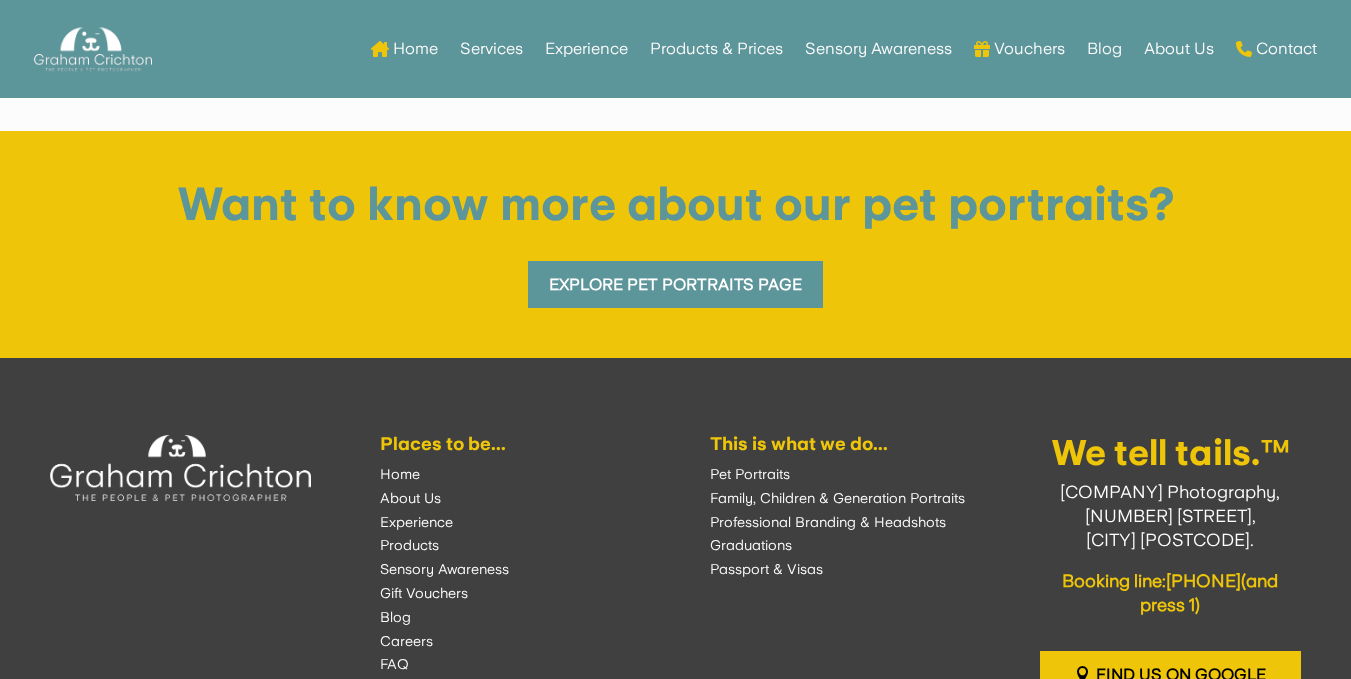 click on "Privacy Policy" at bounding box center [426, 688] 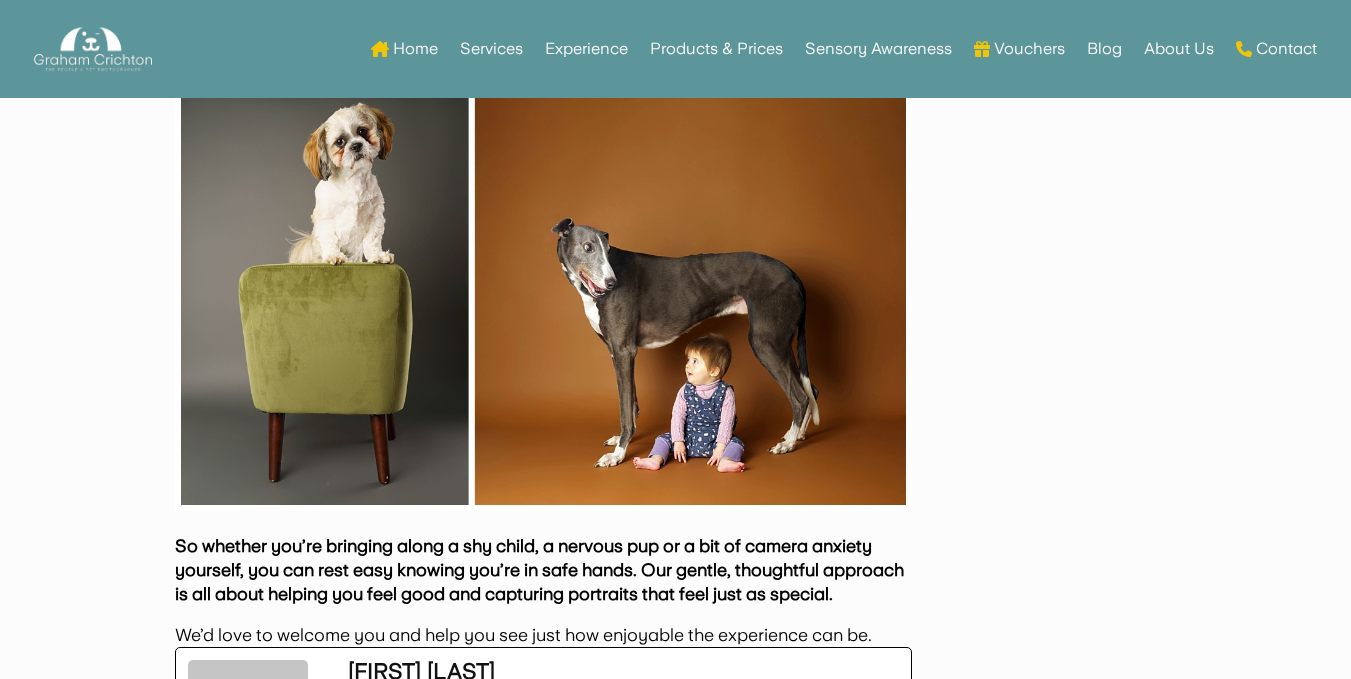 scroll, scrollTop: 4500, scrollLeft: 0, axis: vertical 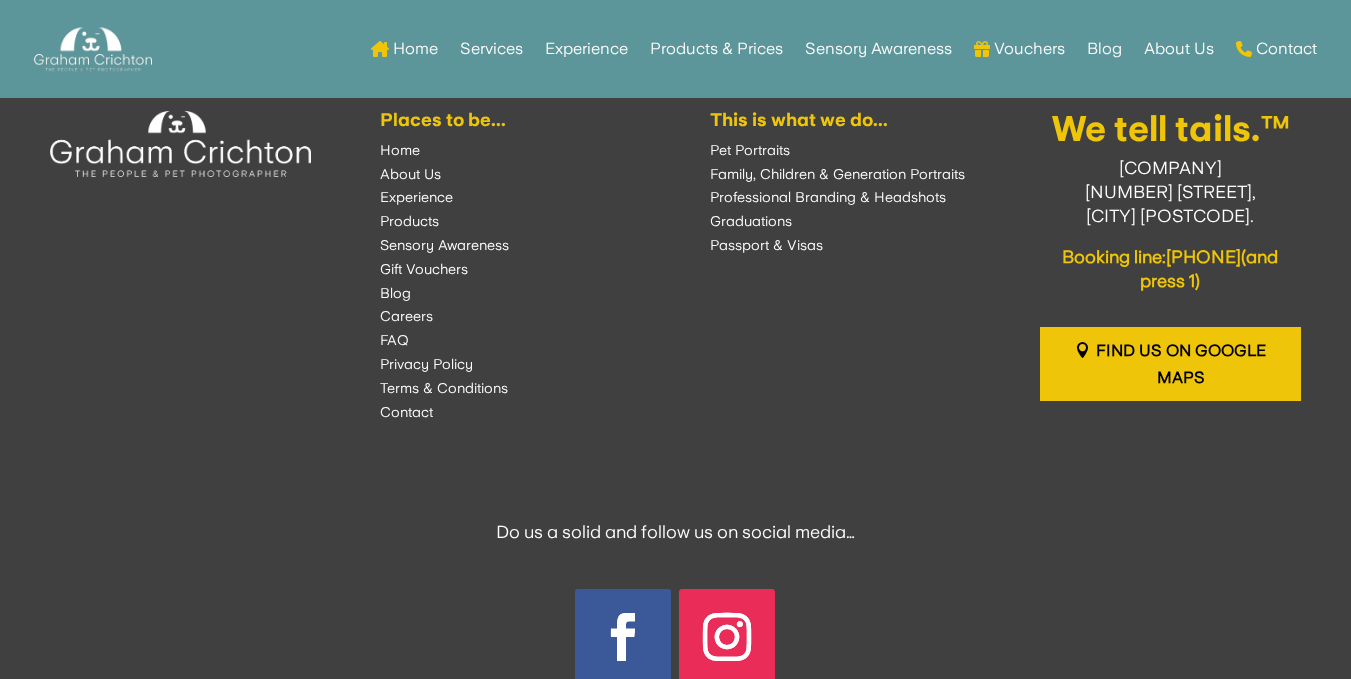 click on "Places to be...
Home
About Us
Experience
Products
Sensory Awareness
Gift Vouchers
Blog
Careers
FAQ
Privacy Policy
Terms & Conditions
Contact
This is what we do...
Pet Portraits
Family, Children & Generation Portraits
Professional Branding & Headshots
Graduations
Passport & Visas
We tell tails.™
Graham Crichton Photography,
276-278 Castlereagh Road,
Belfast BT5 6AD.
Booking line:  02890 99 77 98  (and press 1)
Find us on Google Maps
Do us a solid and follow us on social media…
Follow Follow" at bounding box center (675, 451) 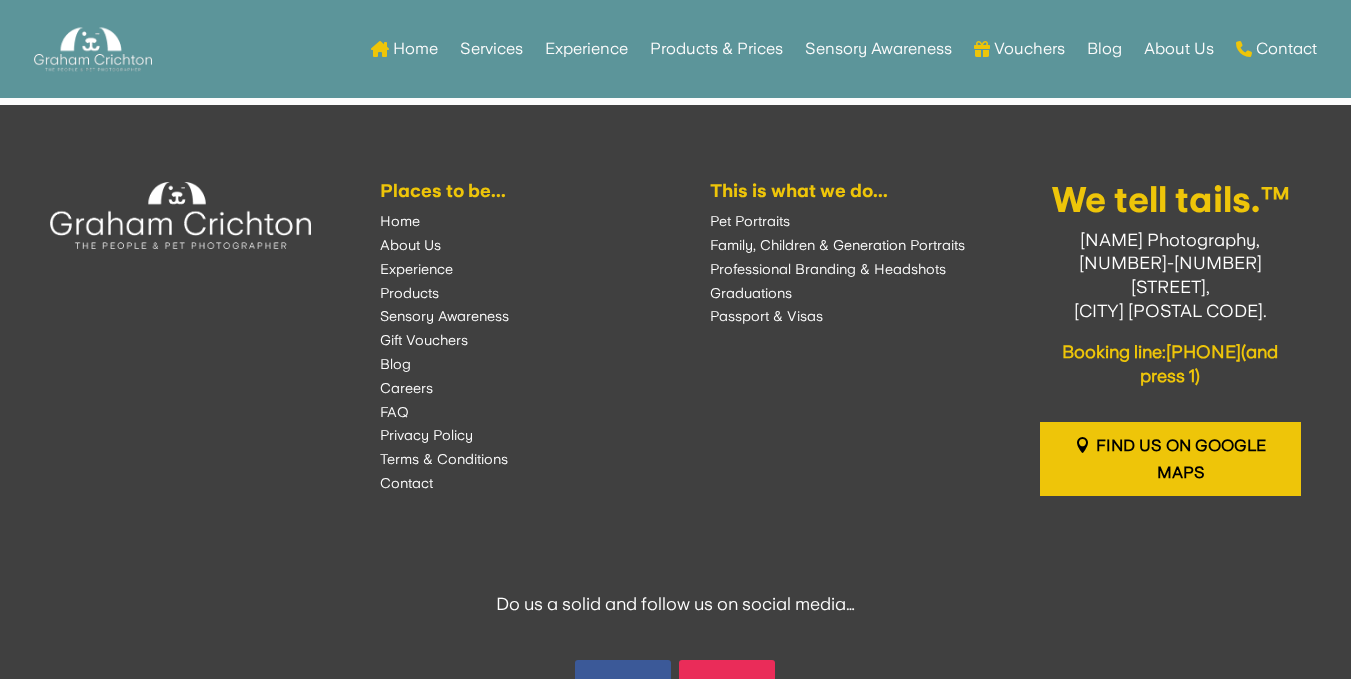 scroll, scrollTop: 3692, scrollLeft: 0, axis: vertical 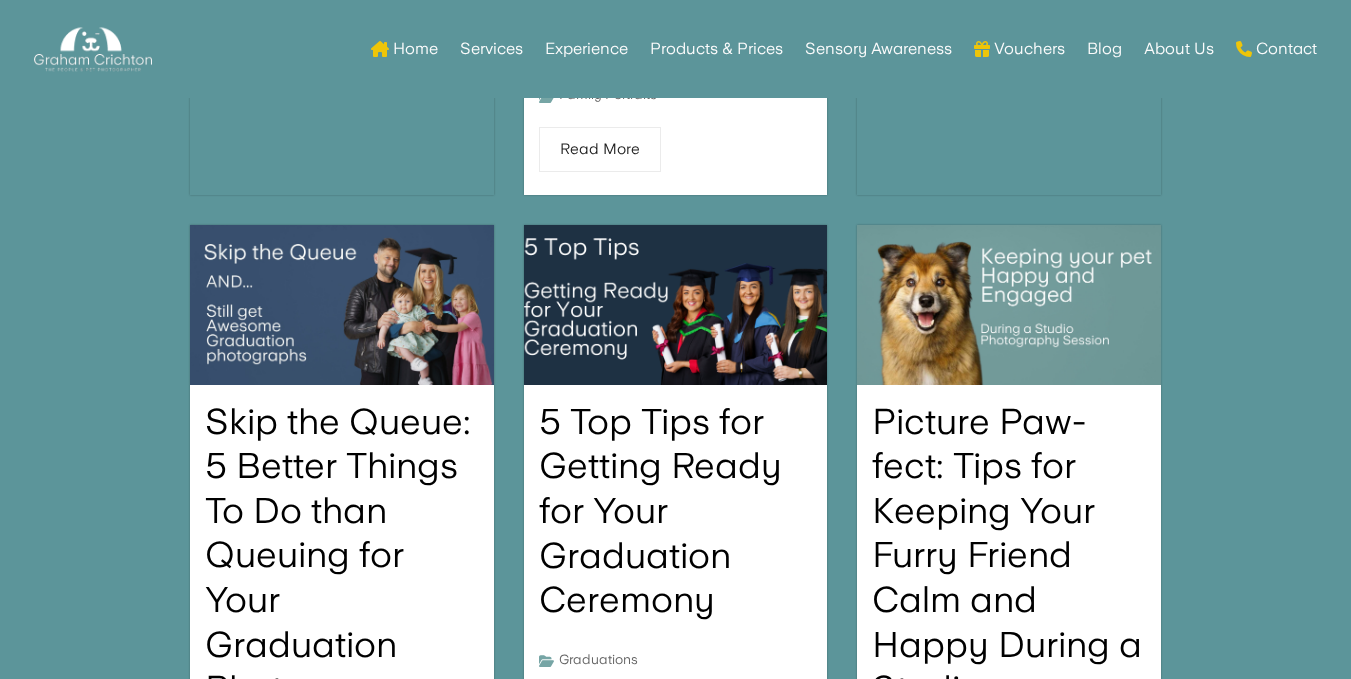 click on "5 Top Tips for Getting Ready for Your Graduation Ceremony" at bounding box center [660, 511] 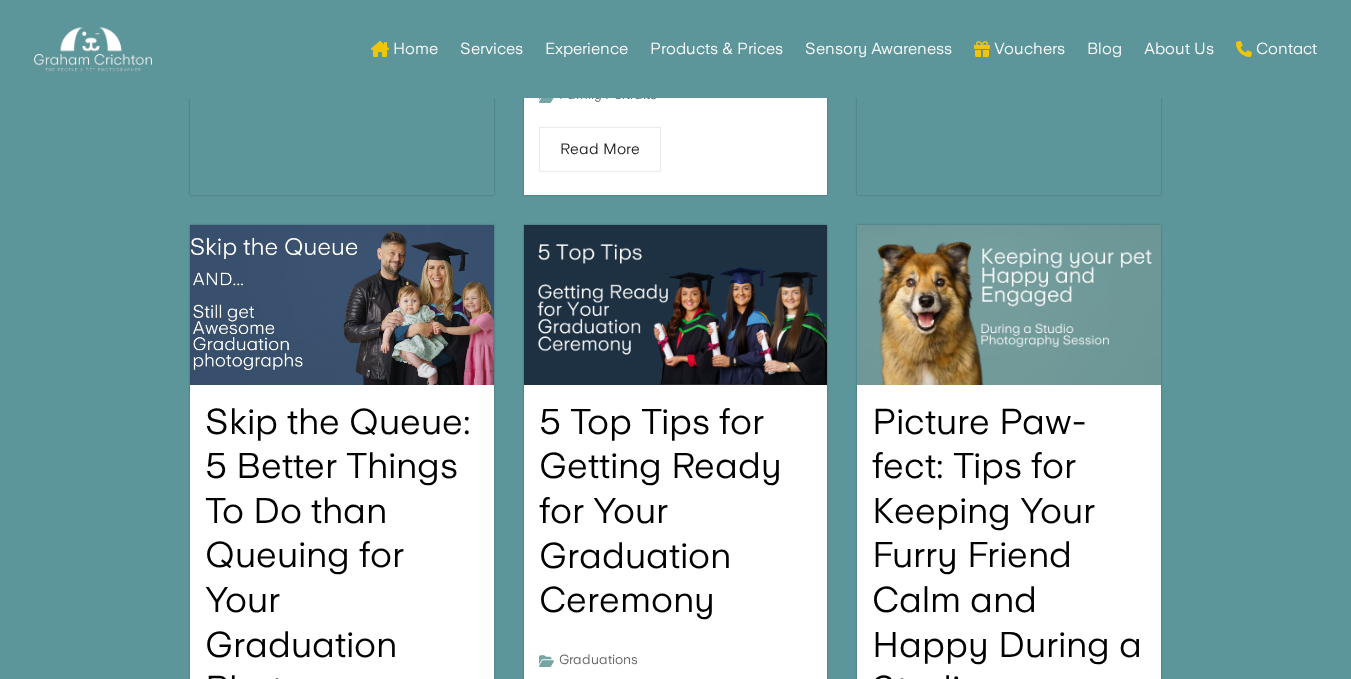 click on "Skip the Queue: 5 Better Things To Do than Queuing for Your Graduation Photos" at bounding box center [338, 555] 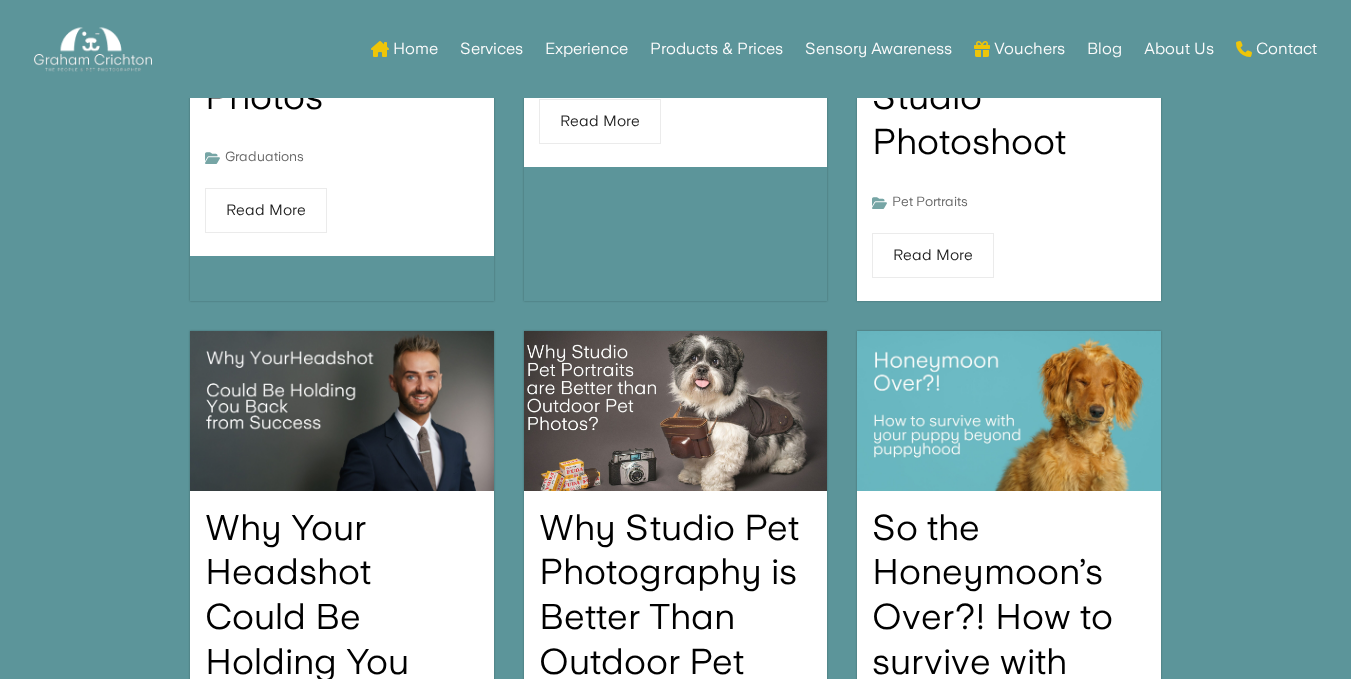 scroll, scrollTop: 2500, scrollLeft: 0, axis: vertical 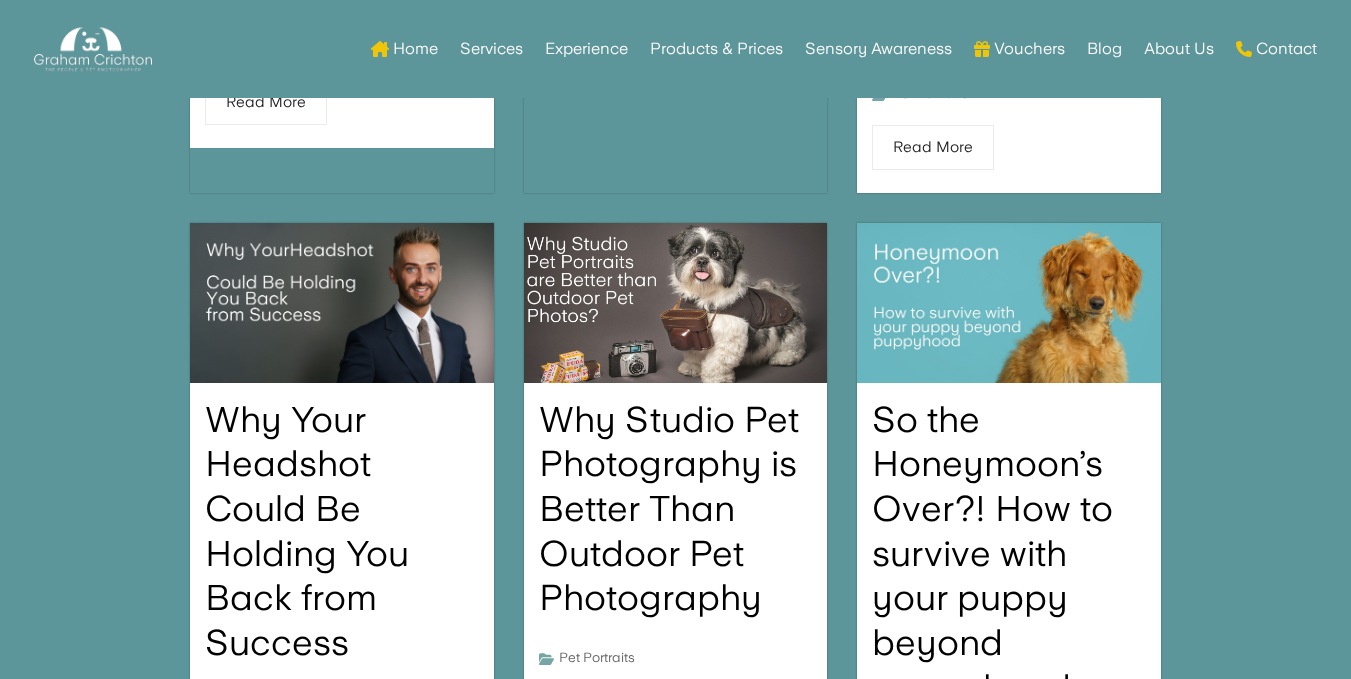click on "Why Studio Pet Photography is Better Than Outdoor Pet Photography" at bounding box center [669, 509] 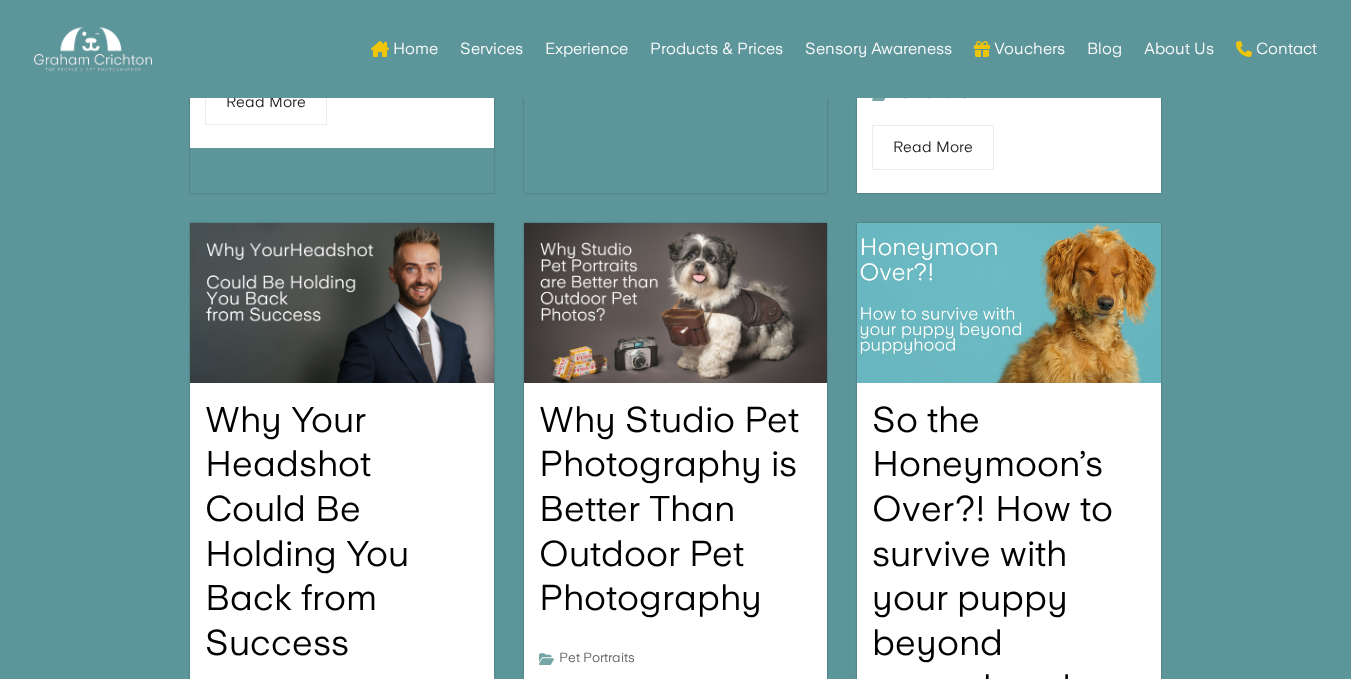 click on "So the Honeymoon’s Over?! How to survive with your puppy beyond puppyhood Surviving life with a new pup from a new pup owner" at bounding box center [1003, 642] 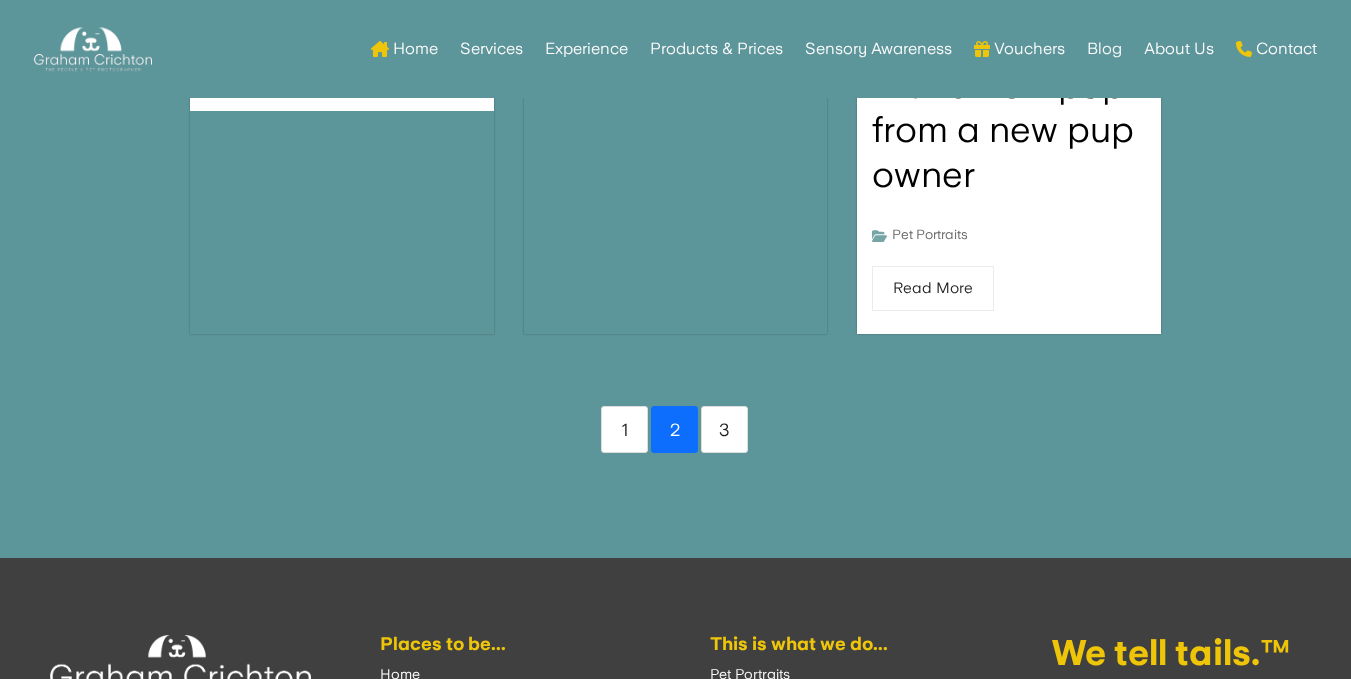 scroll, scrollTop: 3300, scrollLeft: 0, axis: vertical 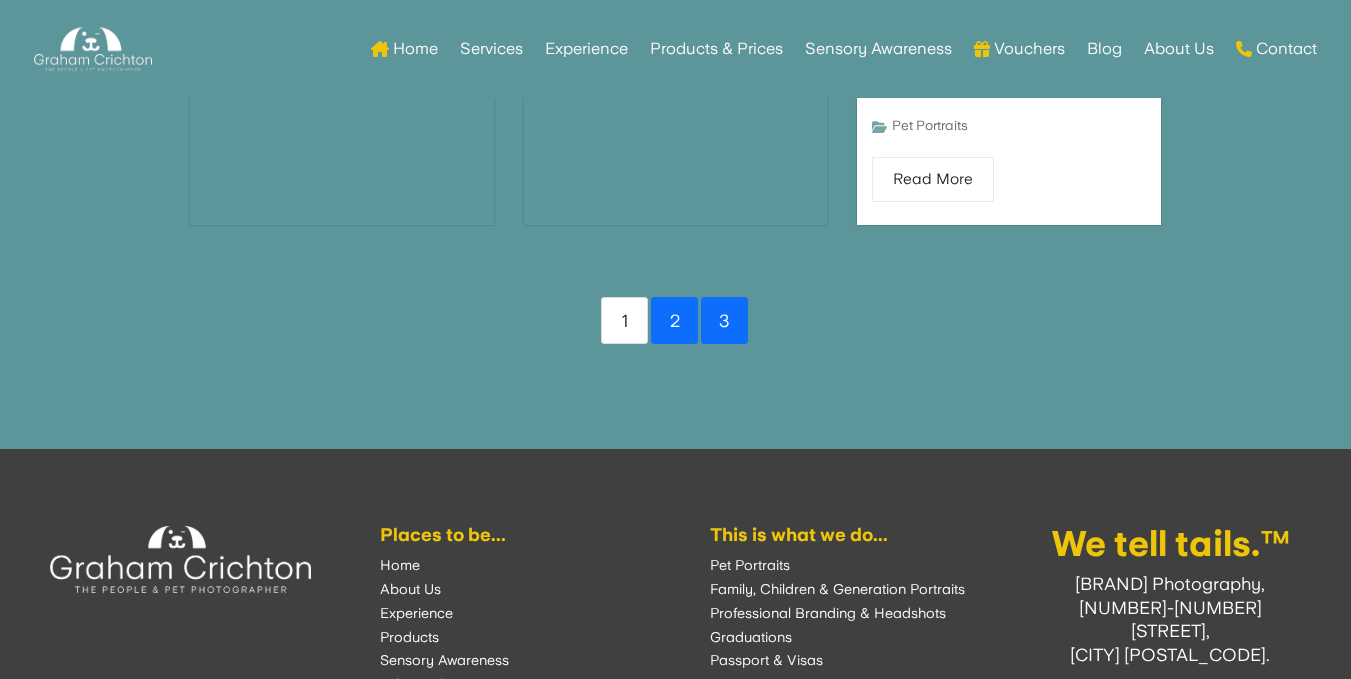 click on "3" at bounding box center (724, 320) 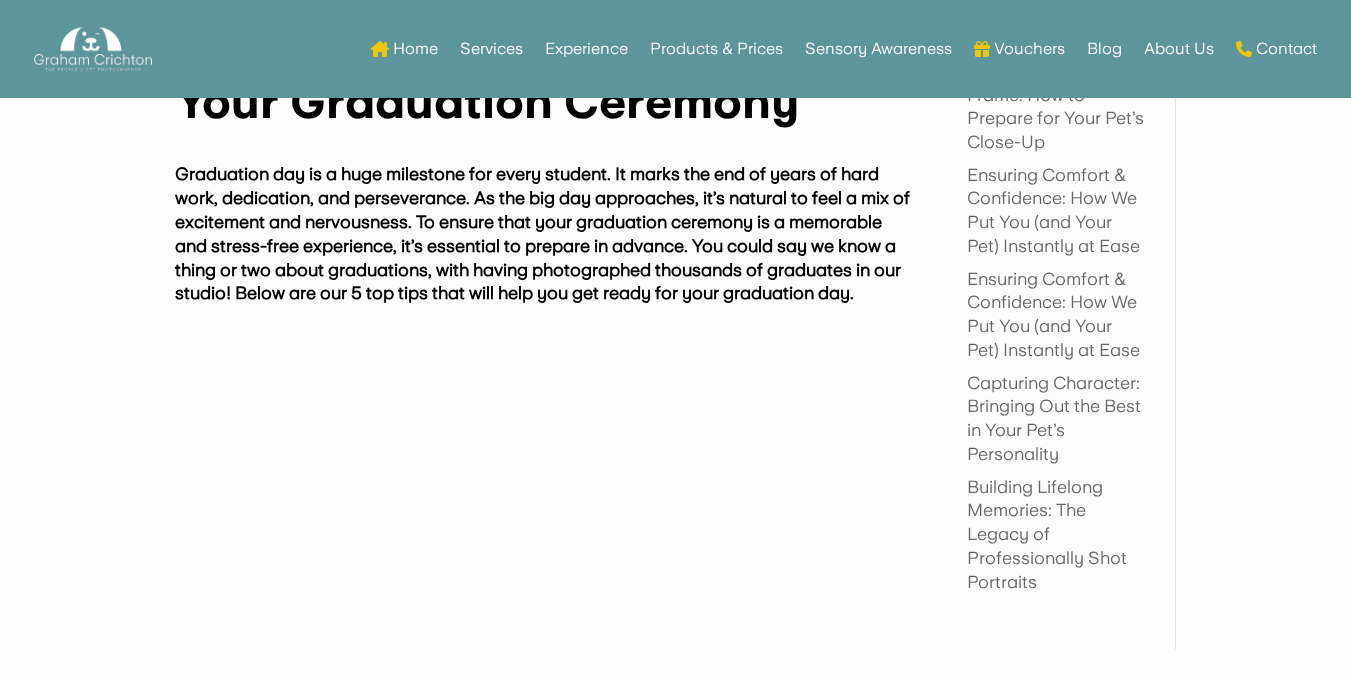 scroll, scrollTop: 1162, scrollLeft: 0, axis: vertical 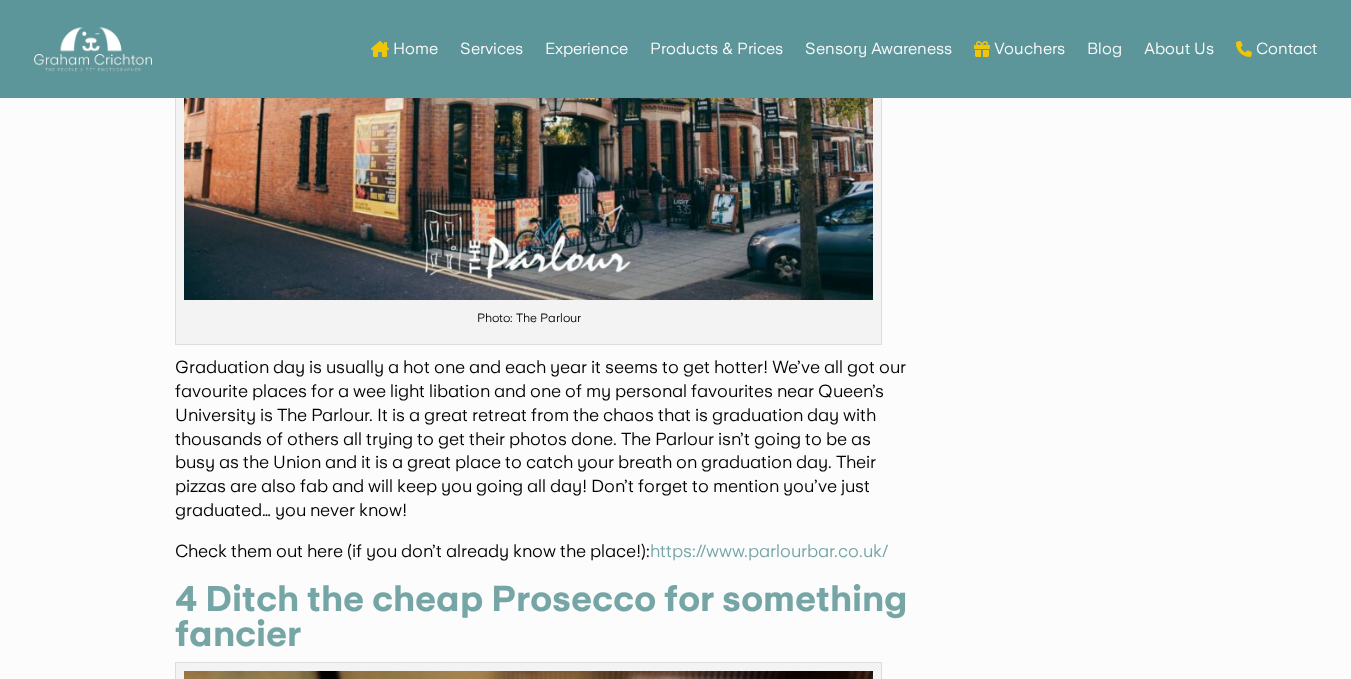 click on "https://www.parlourbar.co.uk/" at bounding box center [769, 550] 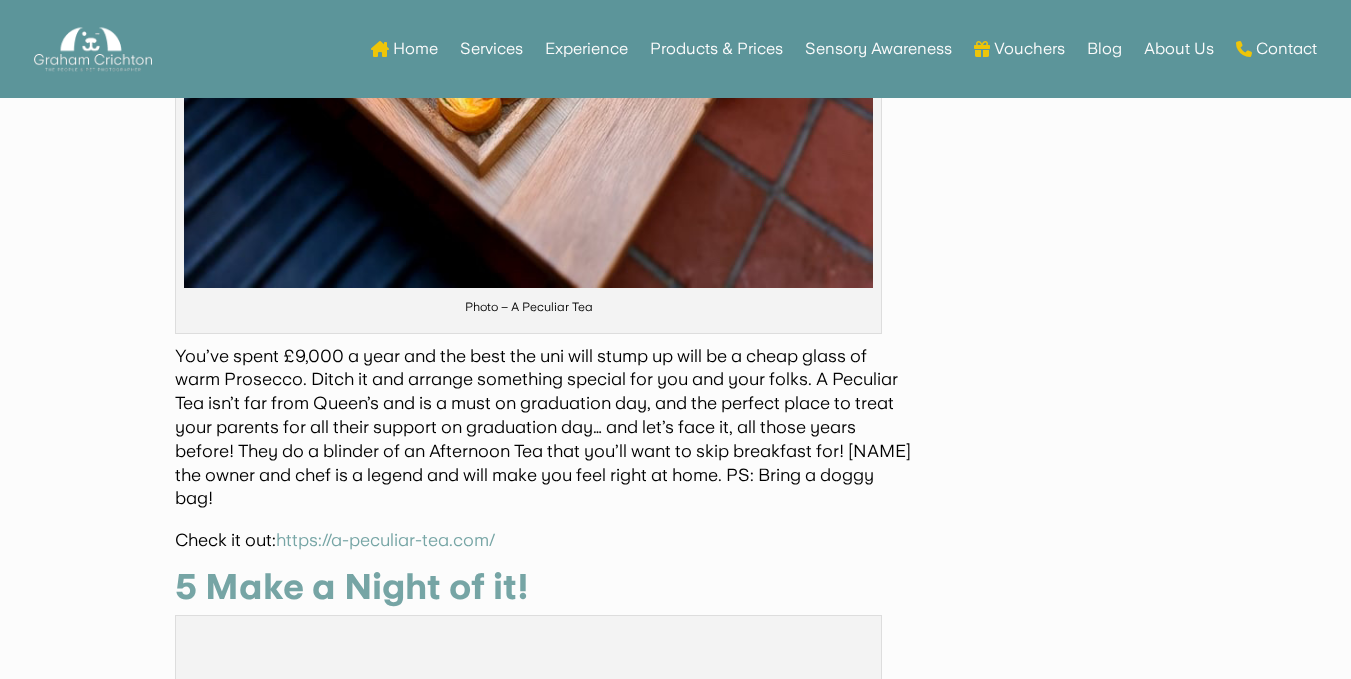 scroll, scrollTop: 4700, scrollLeft: 0, axis: vertical 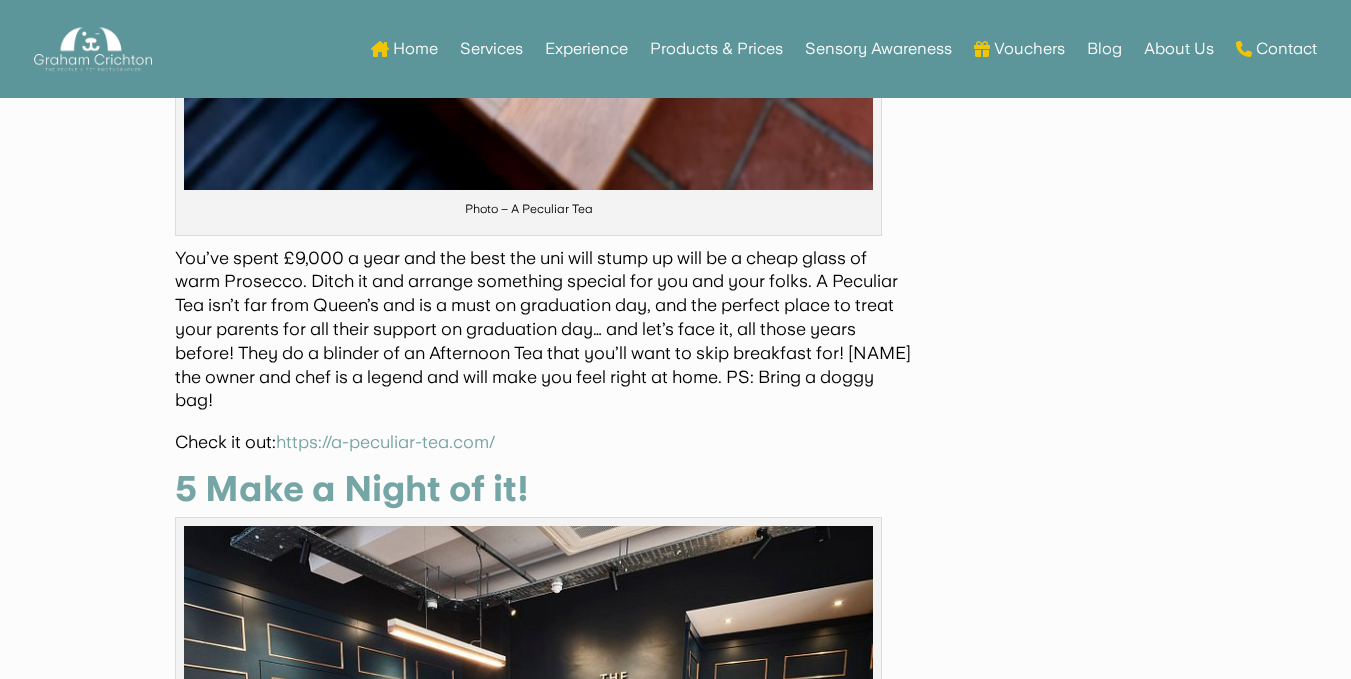 click on "https://a-peculiar-tea.com/" at bounding box center [385, 441] 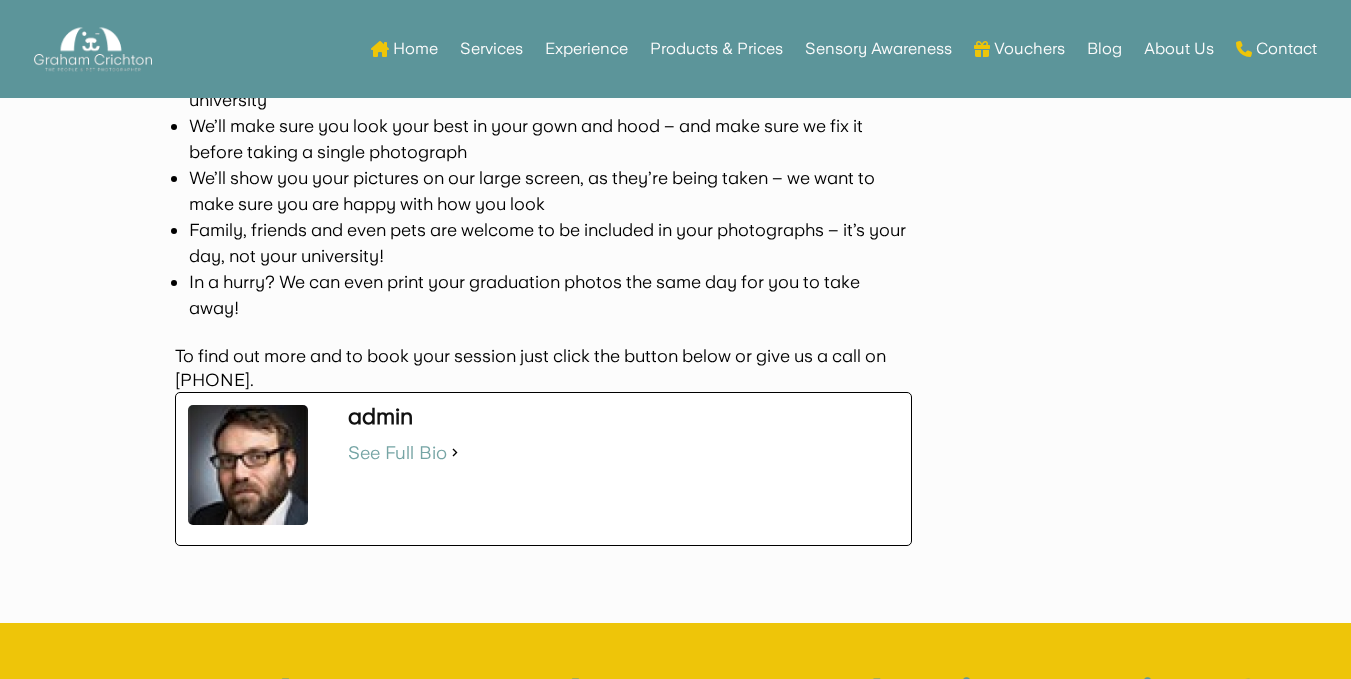 scroll, scrollTop: 6600, scrollLeft: 0, axis: vertical 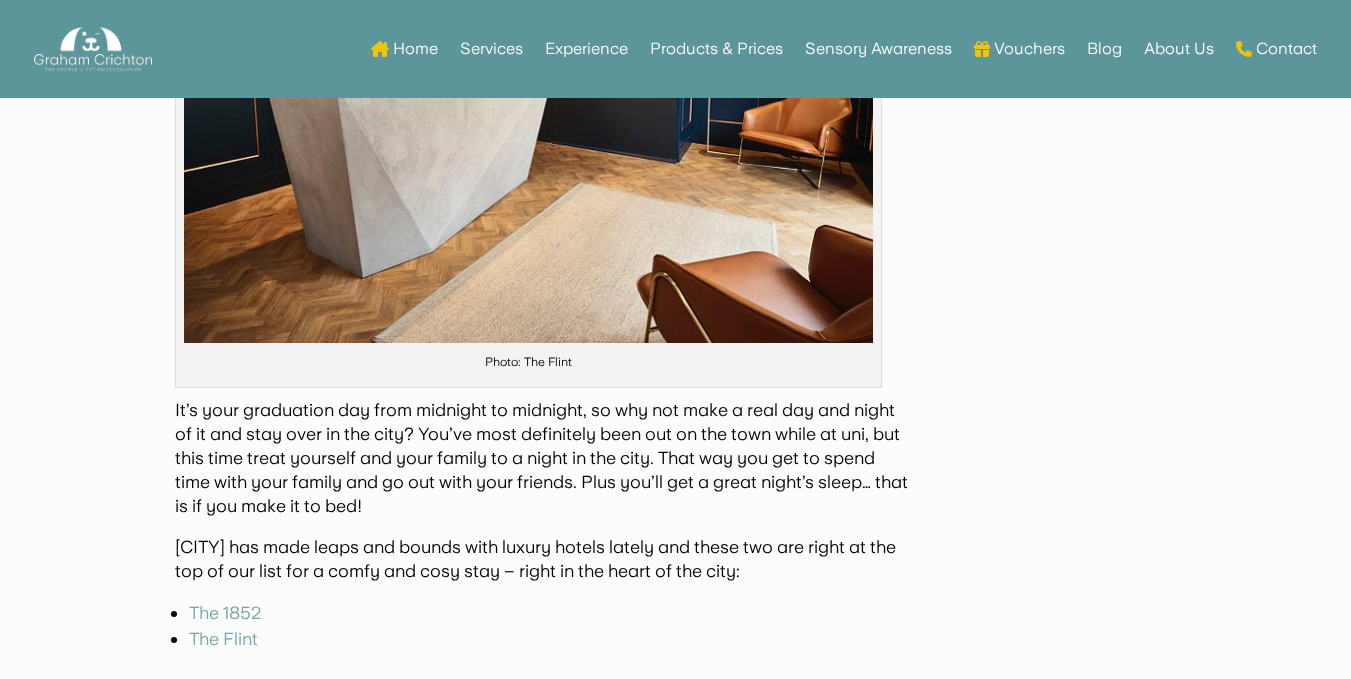 click on "It’s your graduation day from midnight to midnight, so why not make a real day and night of it and stay over in the city? You’ve most definitely been out on the town while at uni, but this time treat yourself and your family to a night in the city. That way you get to spend time with your family and go out with your friends. Plus you’ll get a great night’s sleep… that is if you make it to bed!" at bounding box center (543, 466) 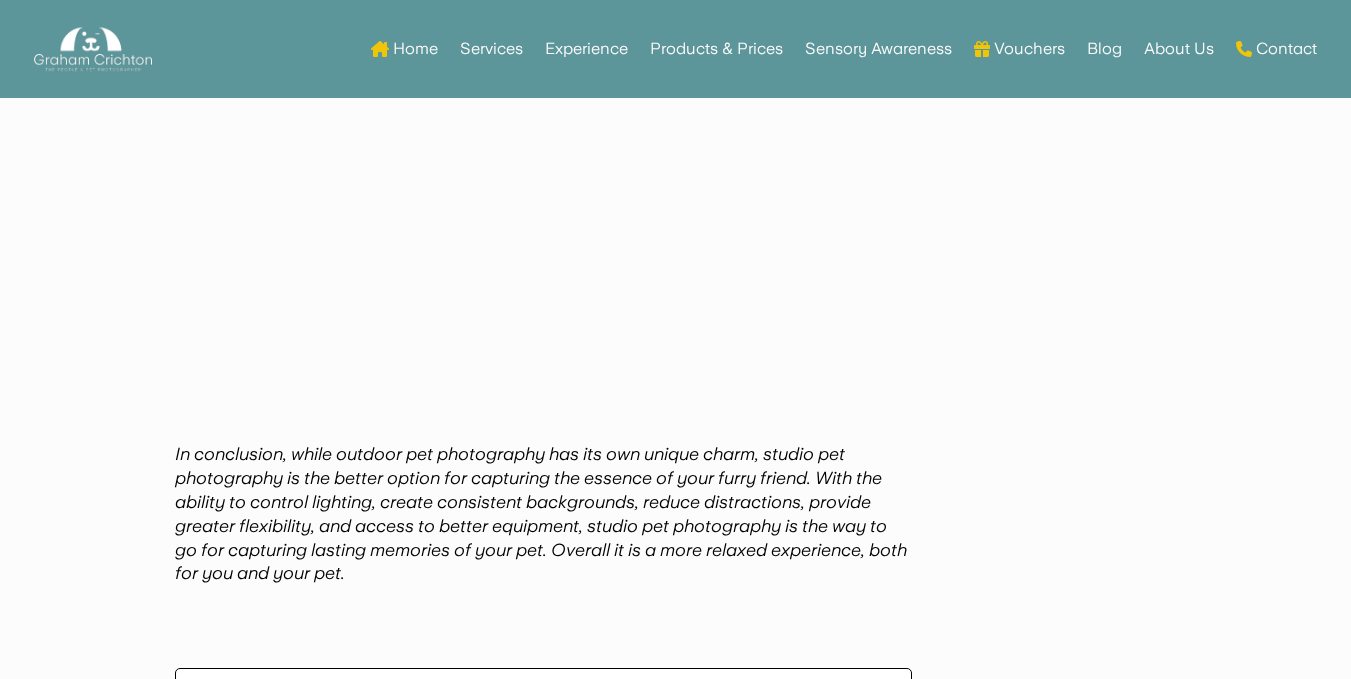 scroll, scrollTop: 10300, scrollLeft: 0, axis: vertical 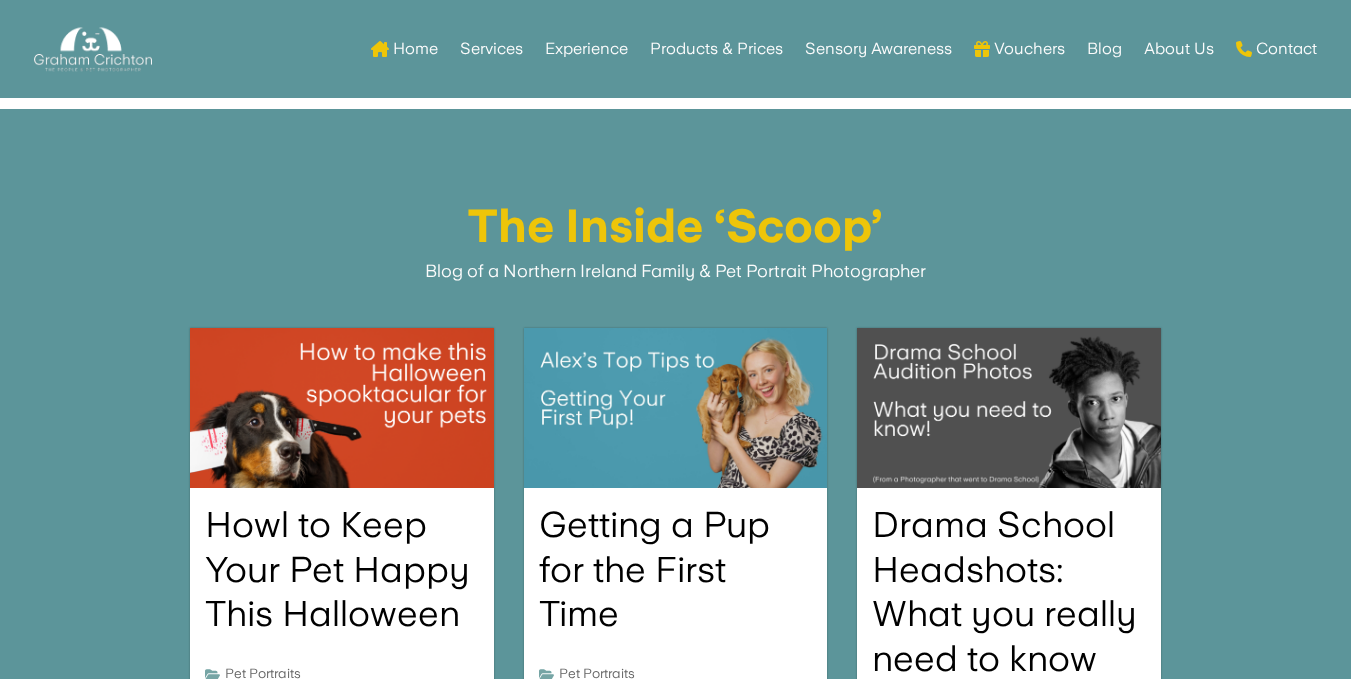 click on "Howl to Keep Your Pet Happy This Halloween" at bounding box center (337, 569) 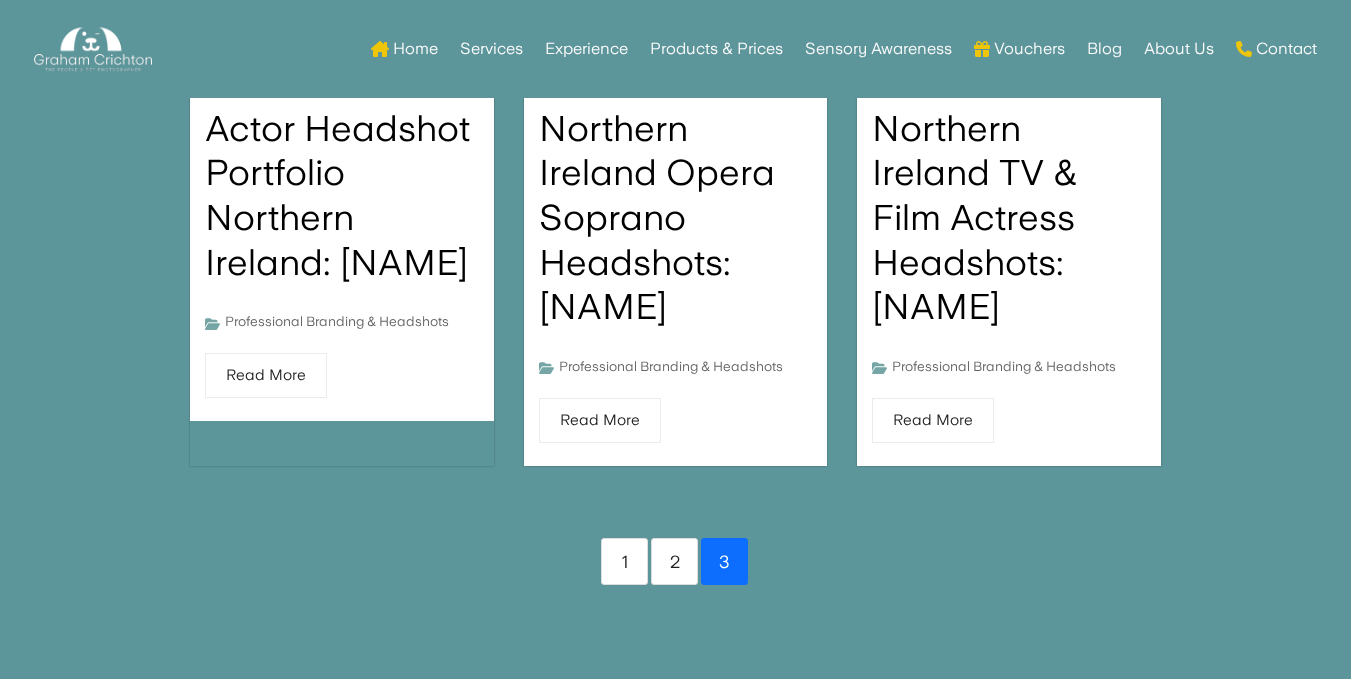 scroll, scrollTop: 1100, scrollLeft: 0, axis: vertical 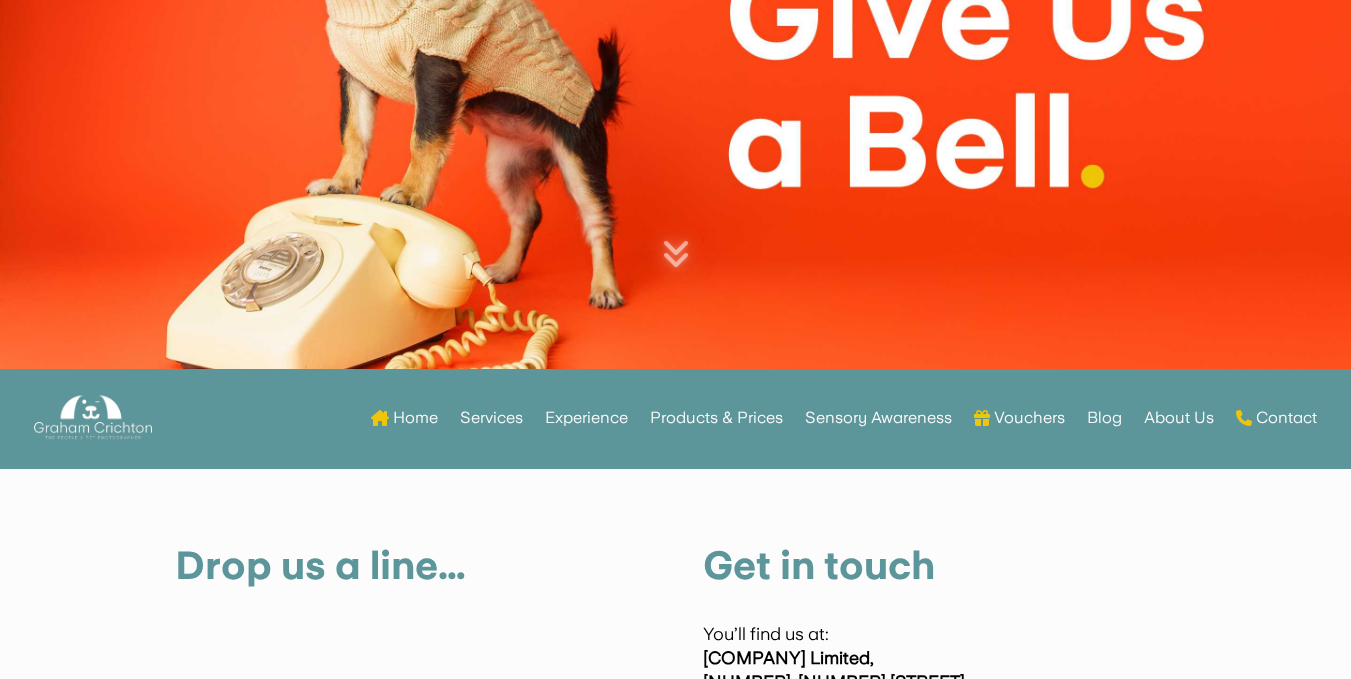 click on "Drop us a line…
Get in touch
You’ll find us at: Graham Crichton Photography Limited, 276-278 Castlereagh Road, Belfast BT5 6AD.   Phone:  02890 99 77 98
Opening hours
Important: All of our sessions are by appointment only (including passport sessions). We do not provide a walk-in service without an appointment being made in advance. If you arrive at the studio without an appointment, you will be asked to make an appointment and come back another time.
Note: On Saturday’s we are open by prior appointment only.
Monday
Closed
Tuesday
10:00am to 6:00pm" at bounding box center (675, 1025) 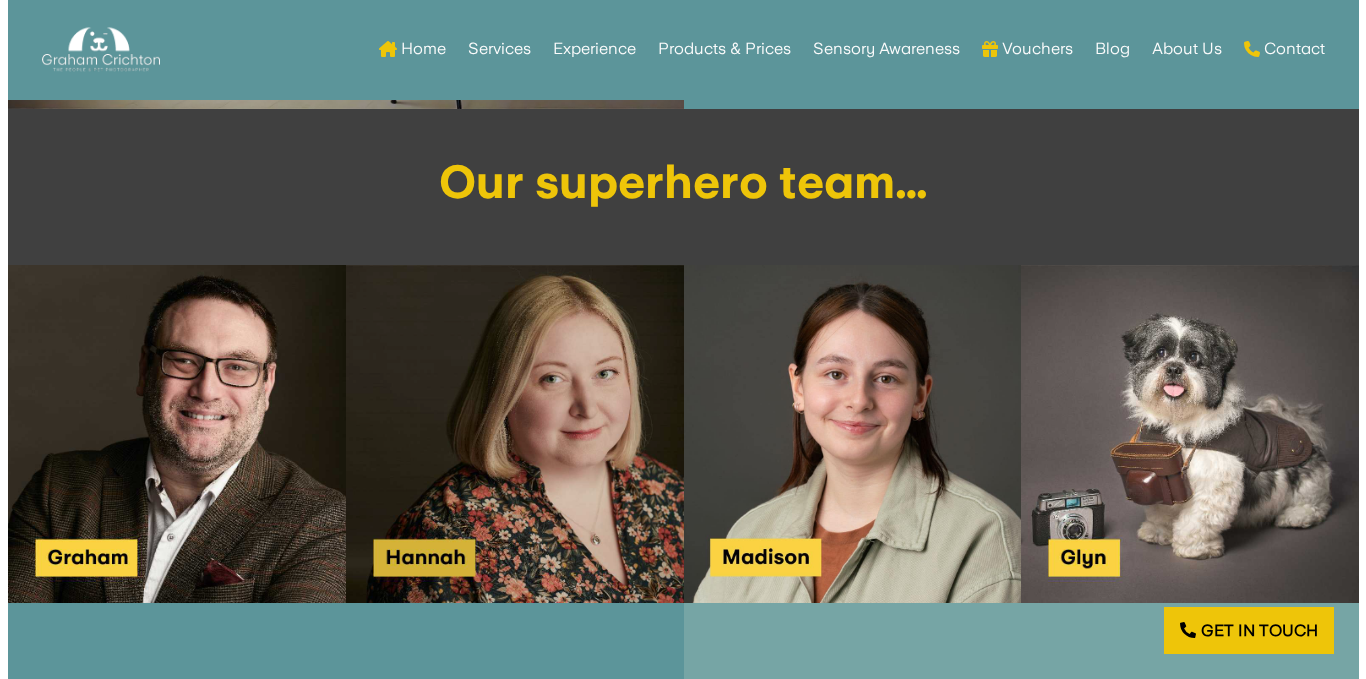 scroll, scrollTop: 2200, scrollLeft: 0, axis: vertical 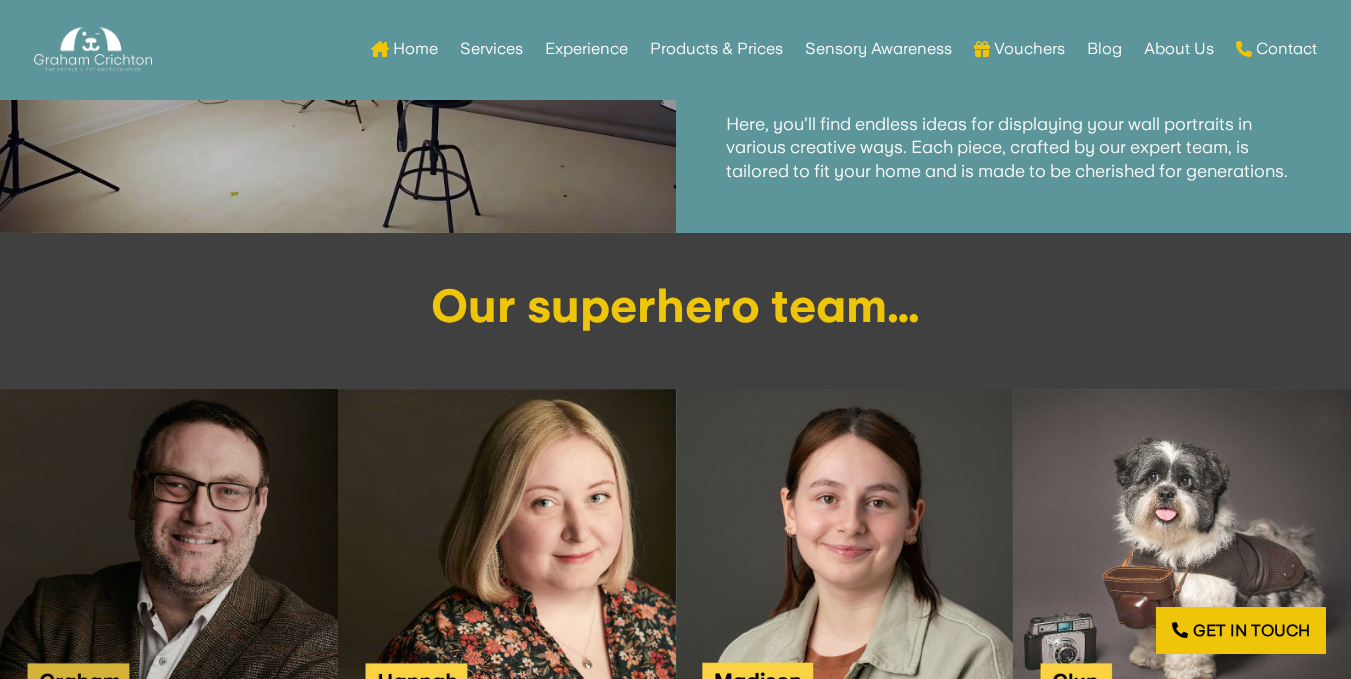 click at bounding box center (169, 558) 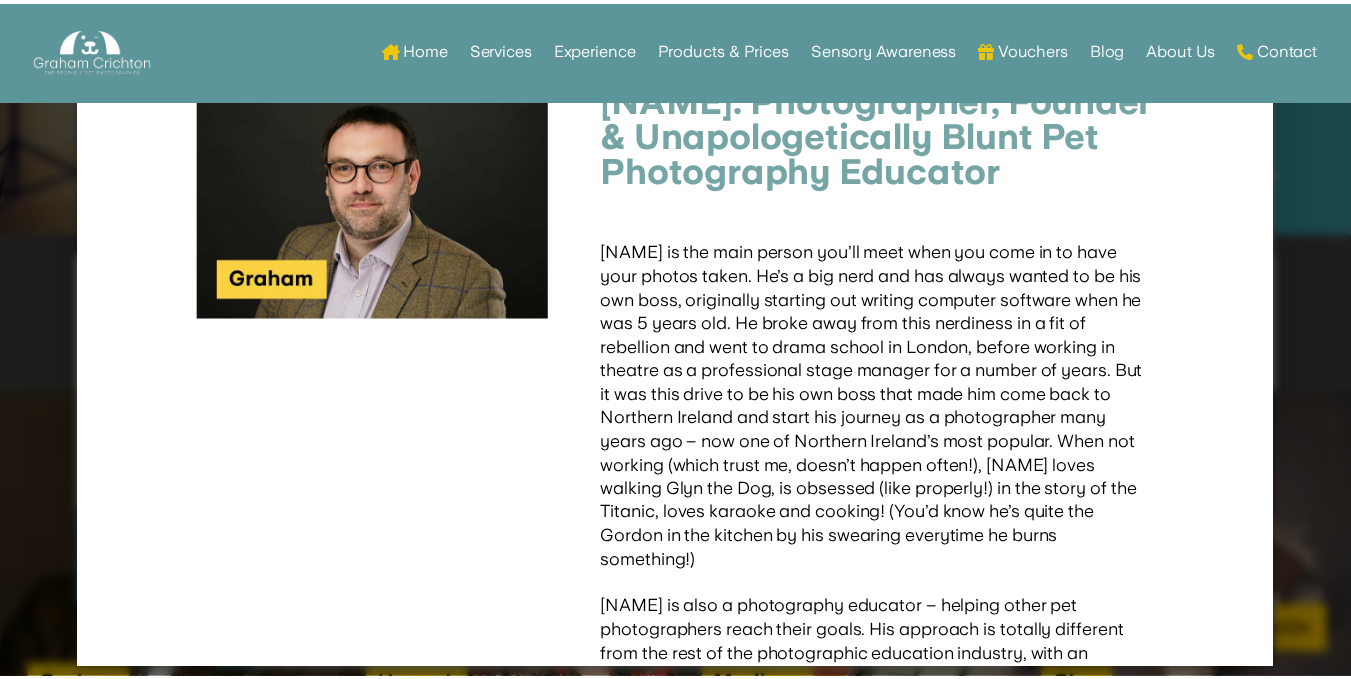 scroll, scrollTop: 0, scrollLeft: 0, axis: both 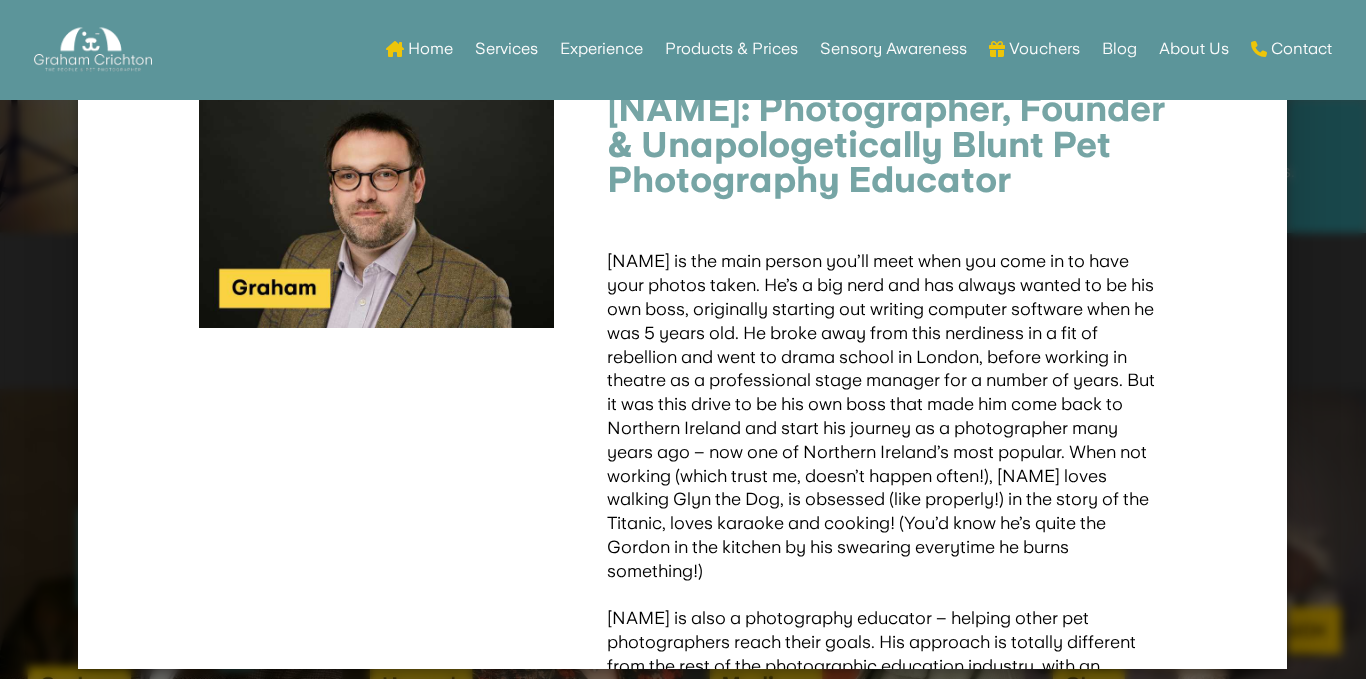 click at bounding box center [683, 339] 